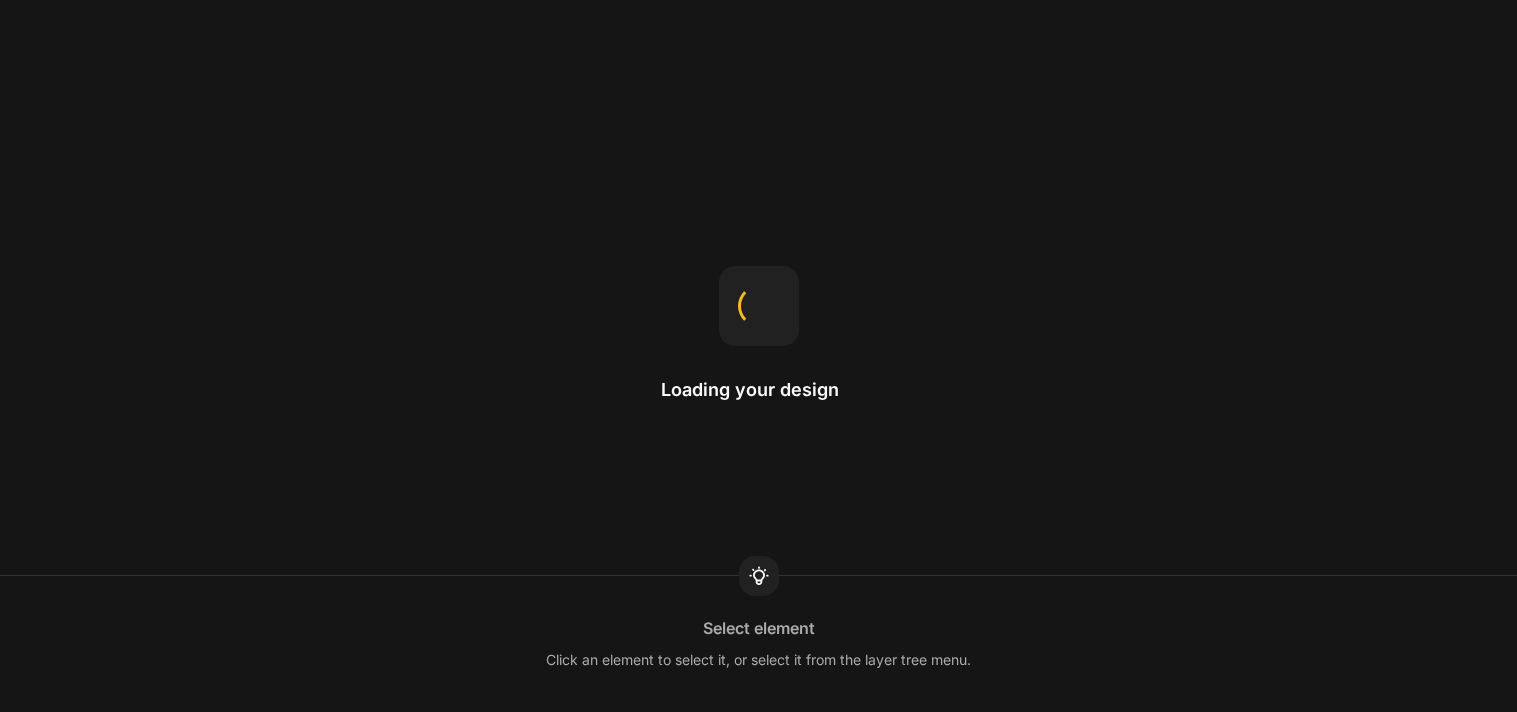 scroll, scrollTop: 0, scrollLeft: 0, axis: both 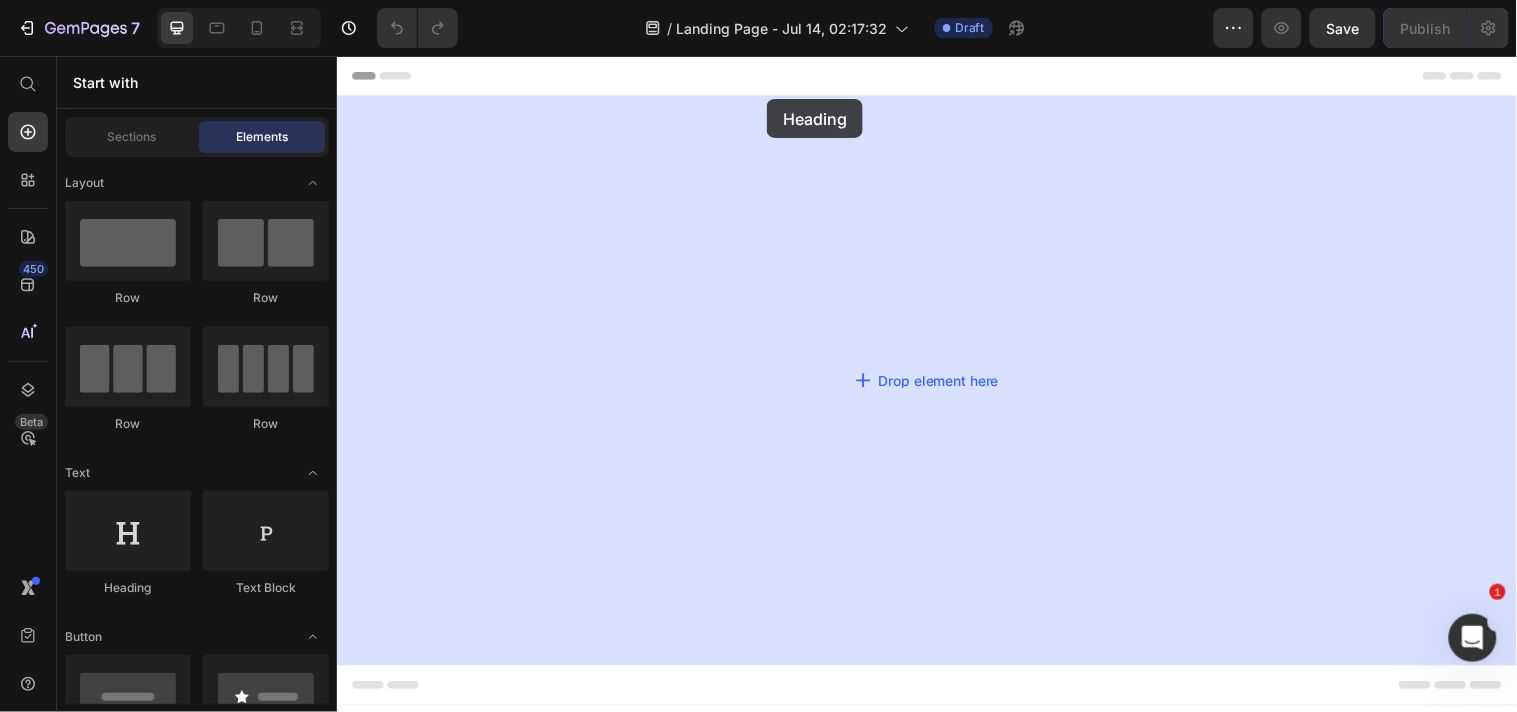 drag, startPoint x: 480, startPoint y: 615, endPoint x: 772, endPoint y: 108, distance: 585.0752 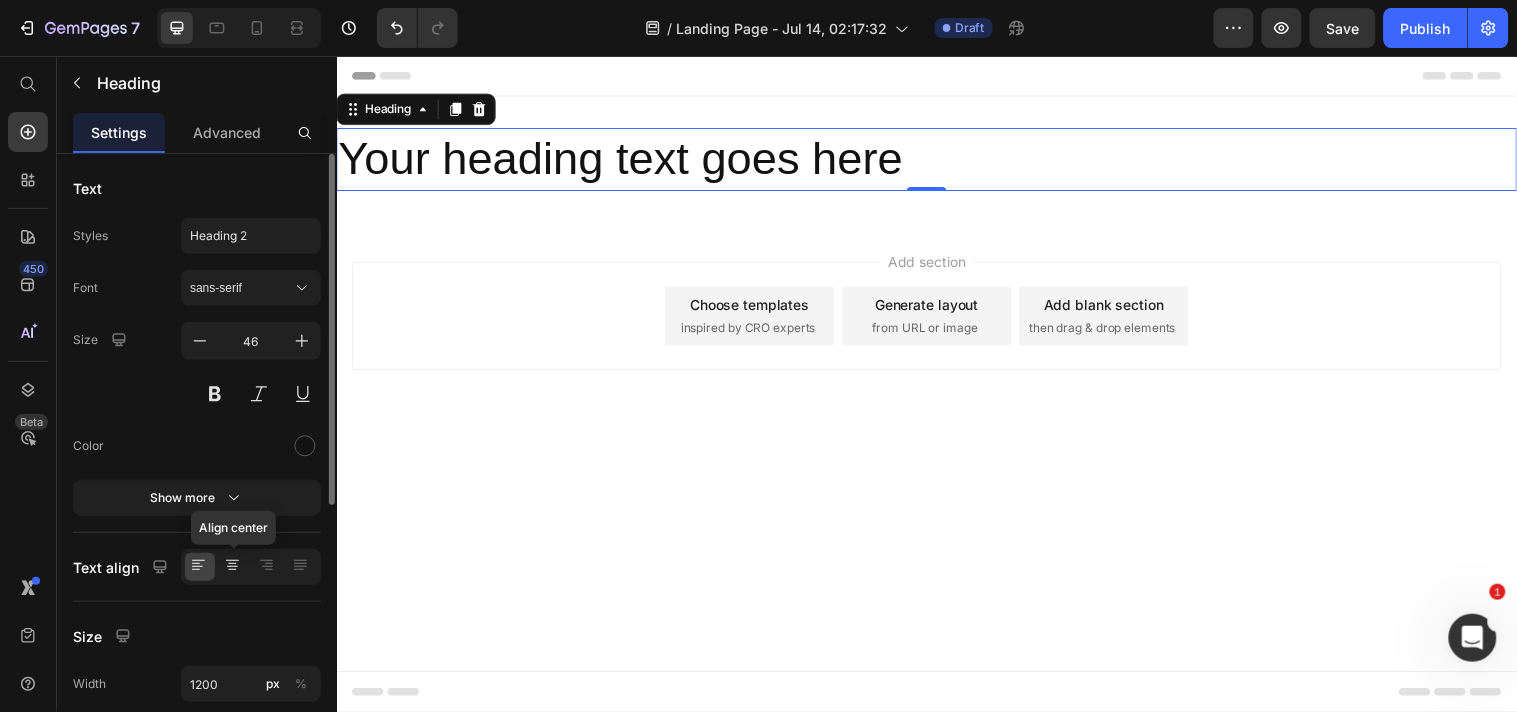 click 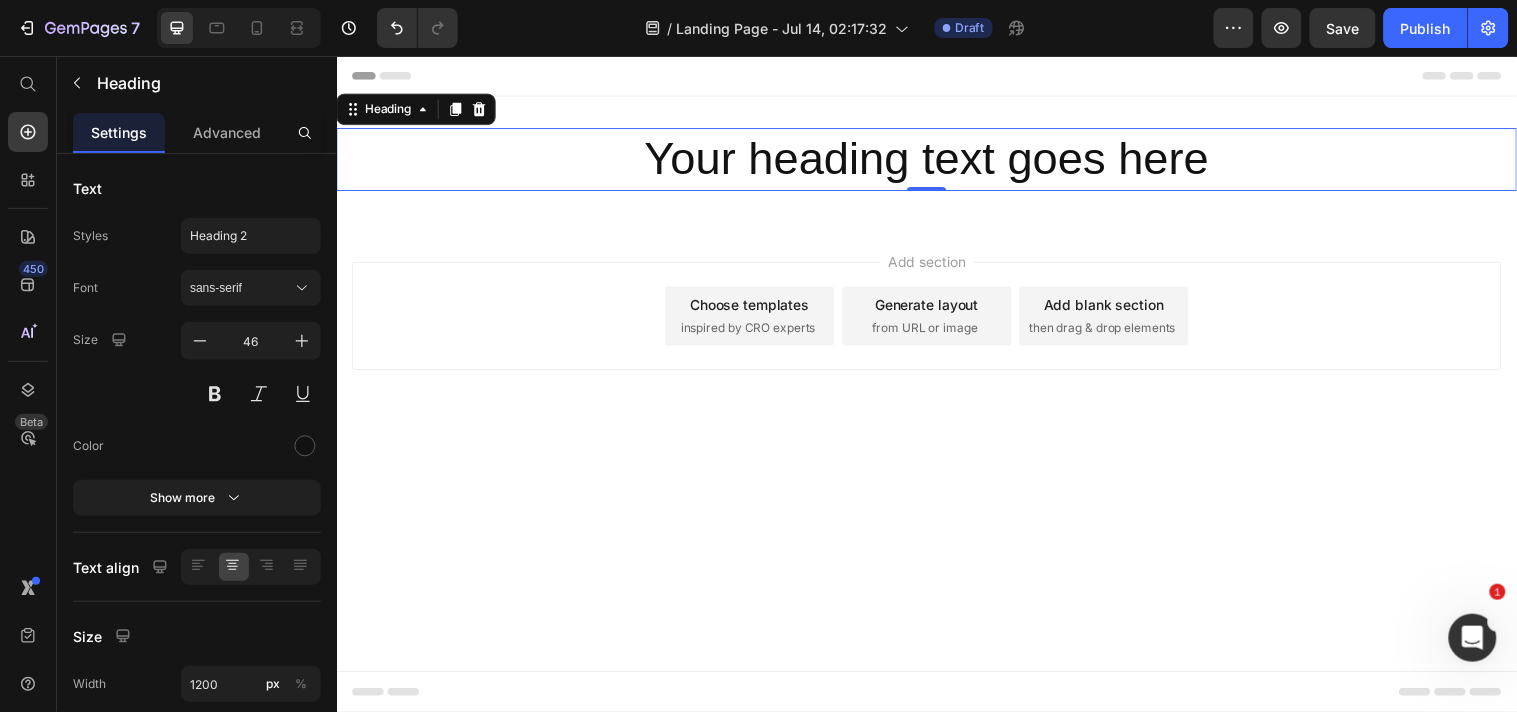 click on "Your heading text goes here" at bounding box center (936, 160) 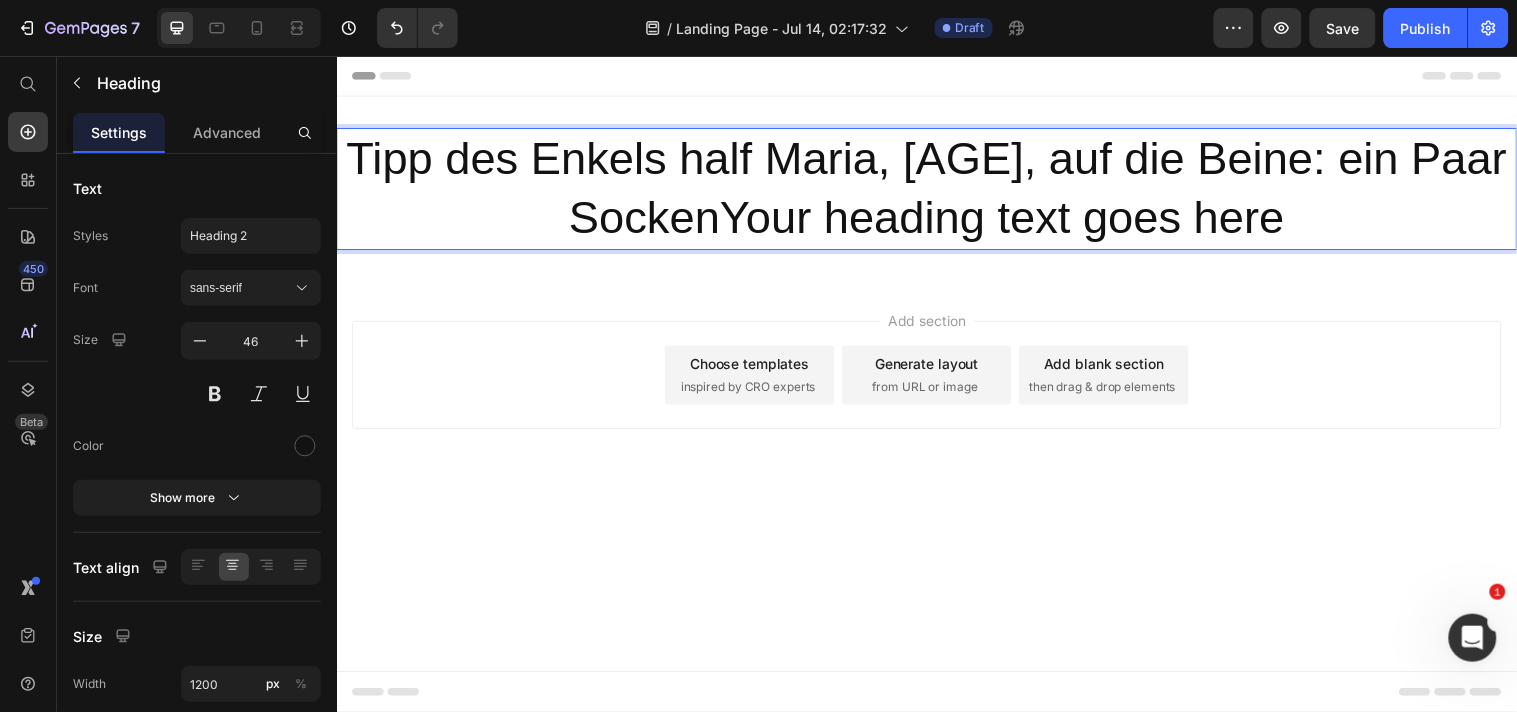 click on "Tipp des Enkels half Maria, [AGE], auf die Beine: ein Paar SockenYour heading text goes here" at bounding box center [936, 190] 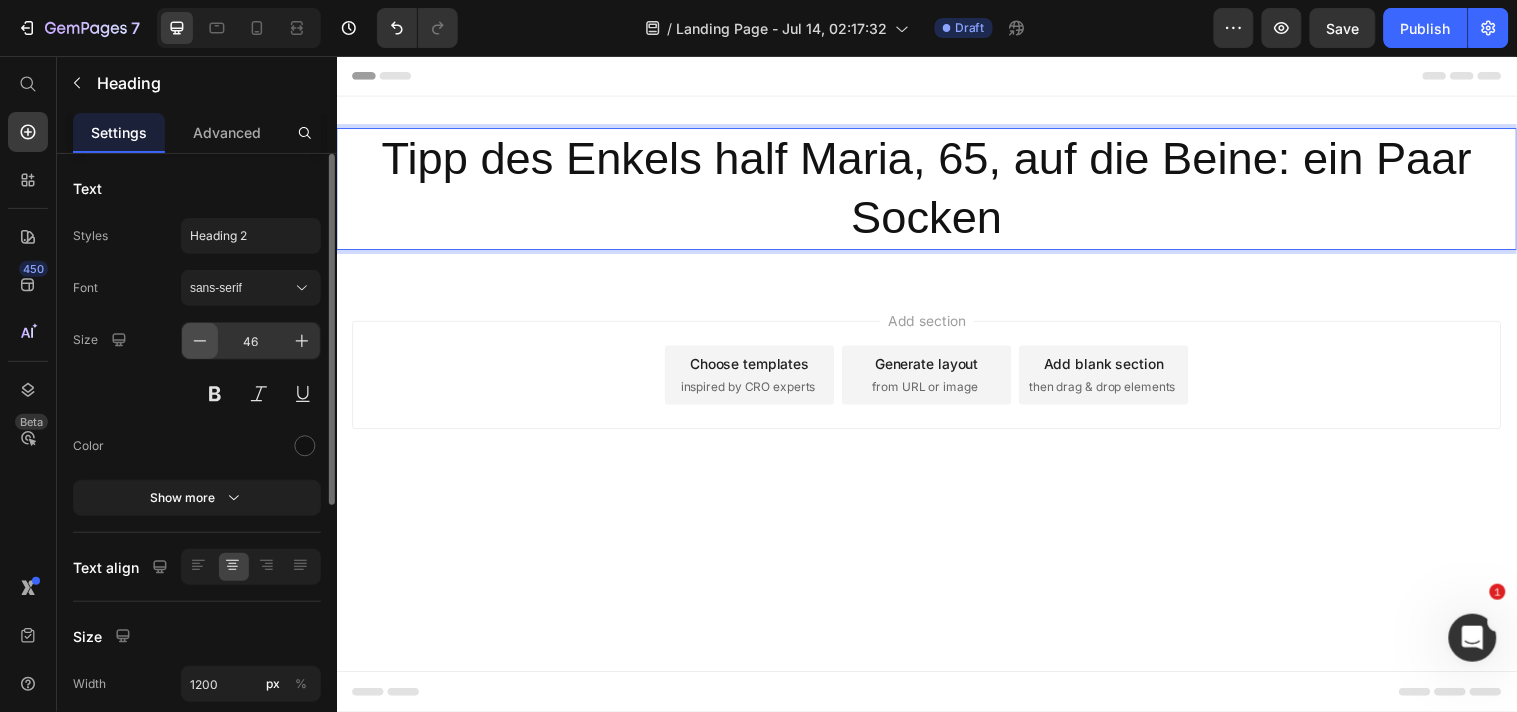 click 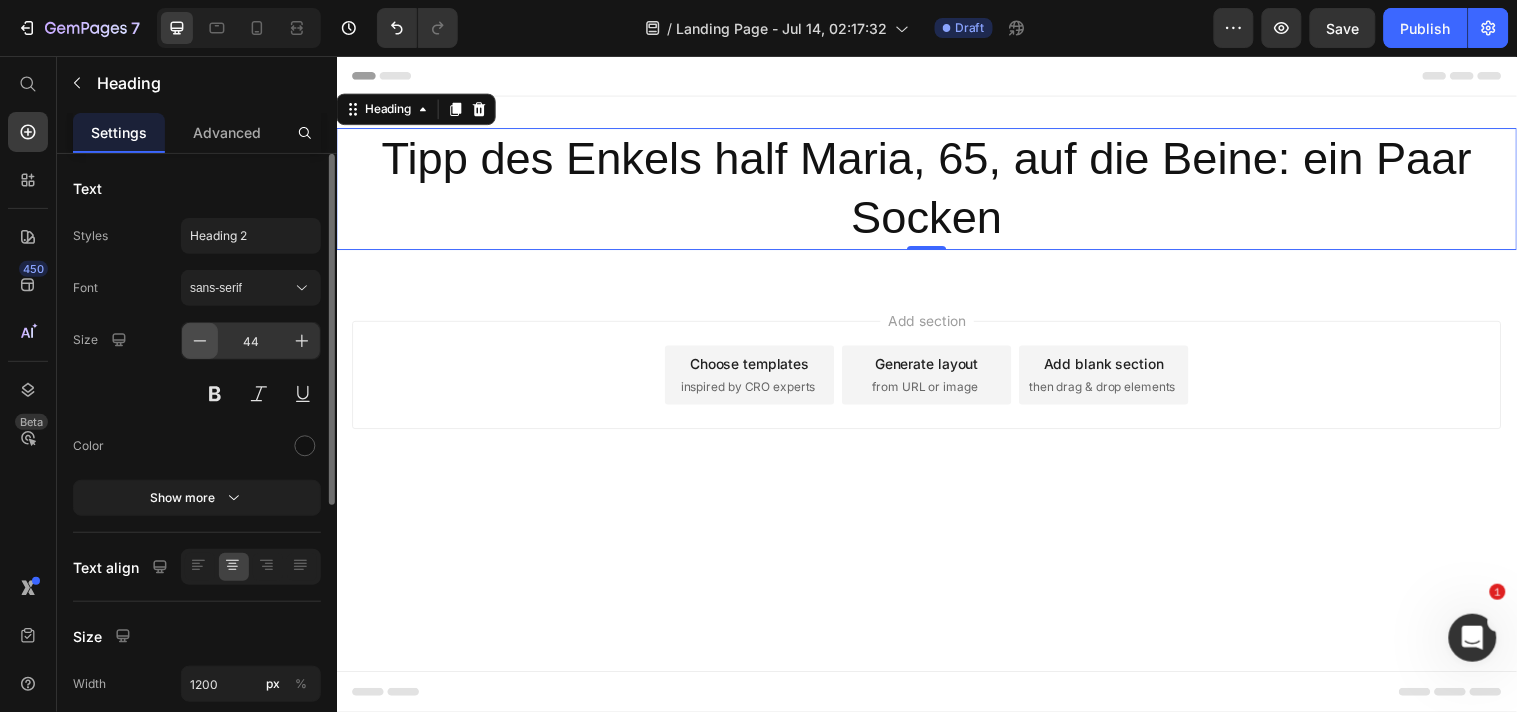 click 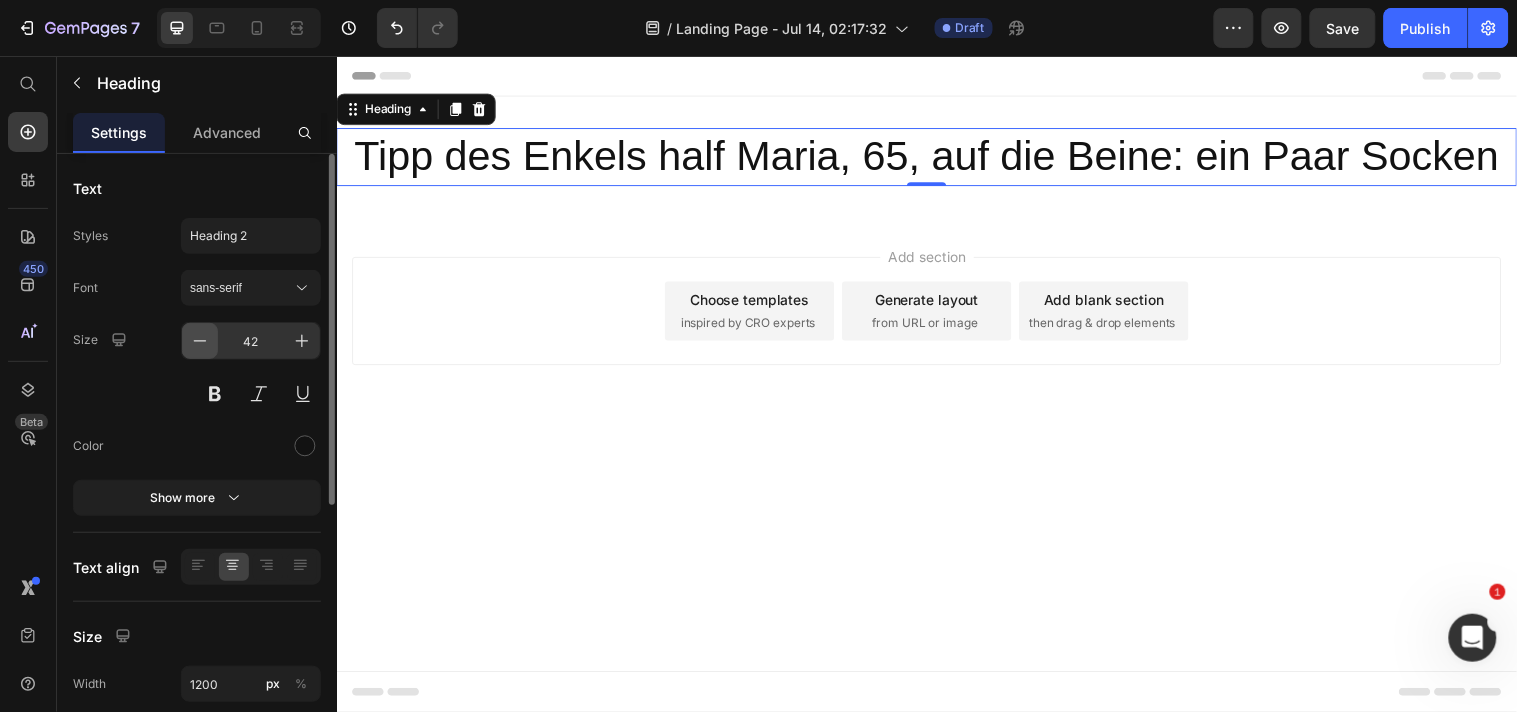 click 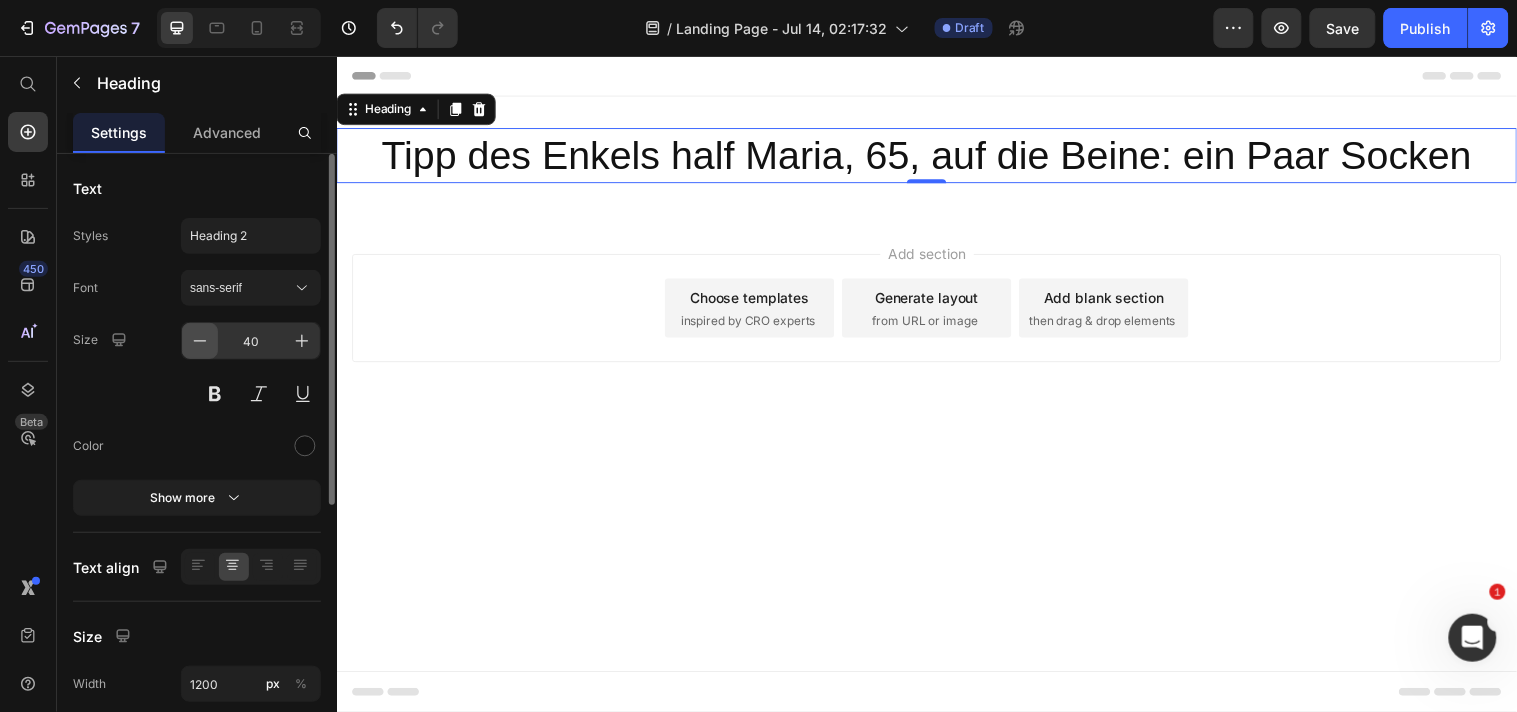 click 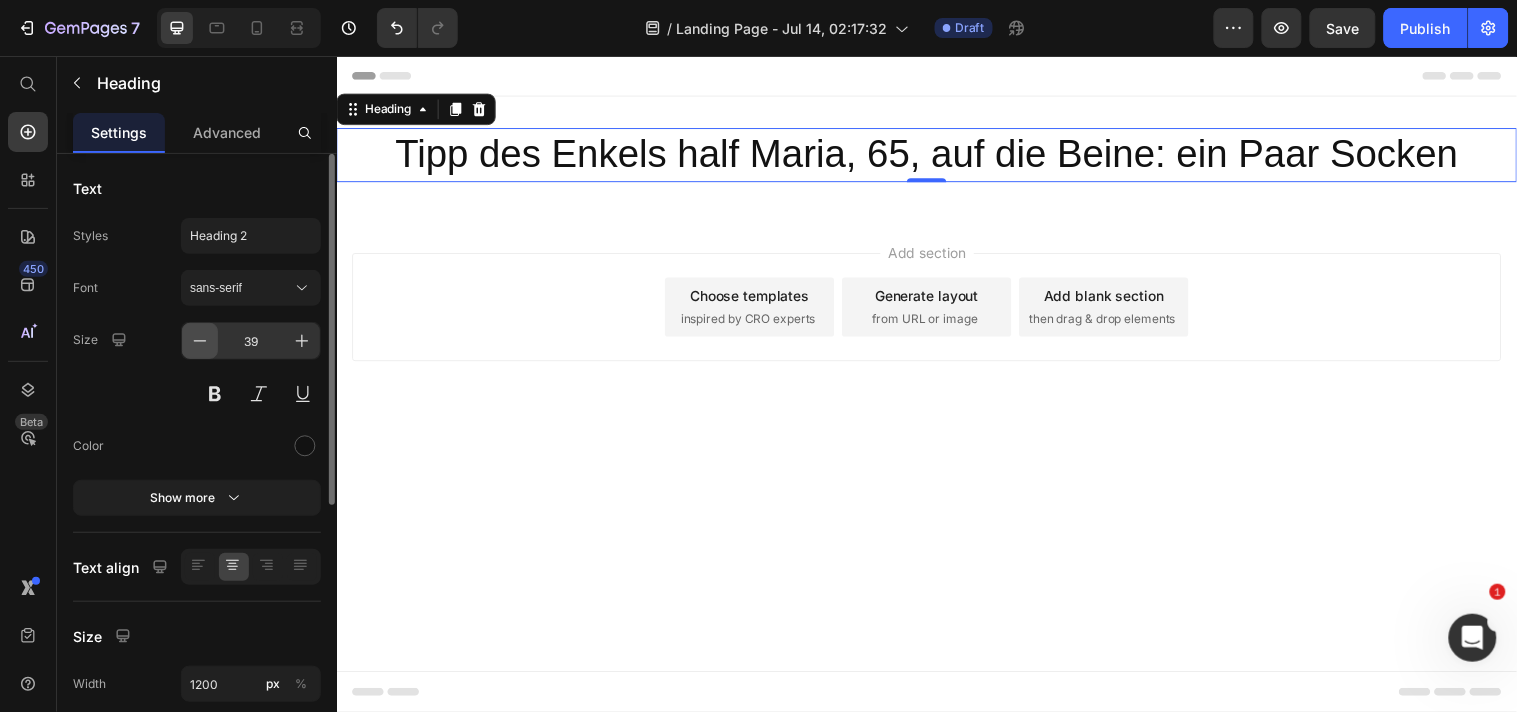 click 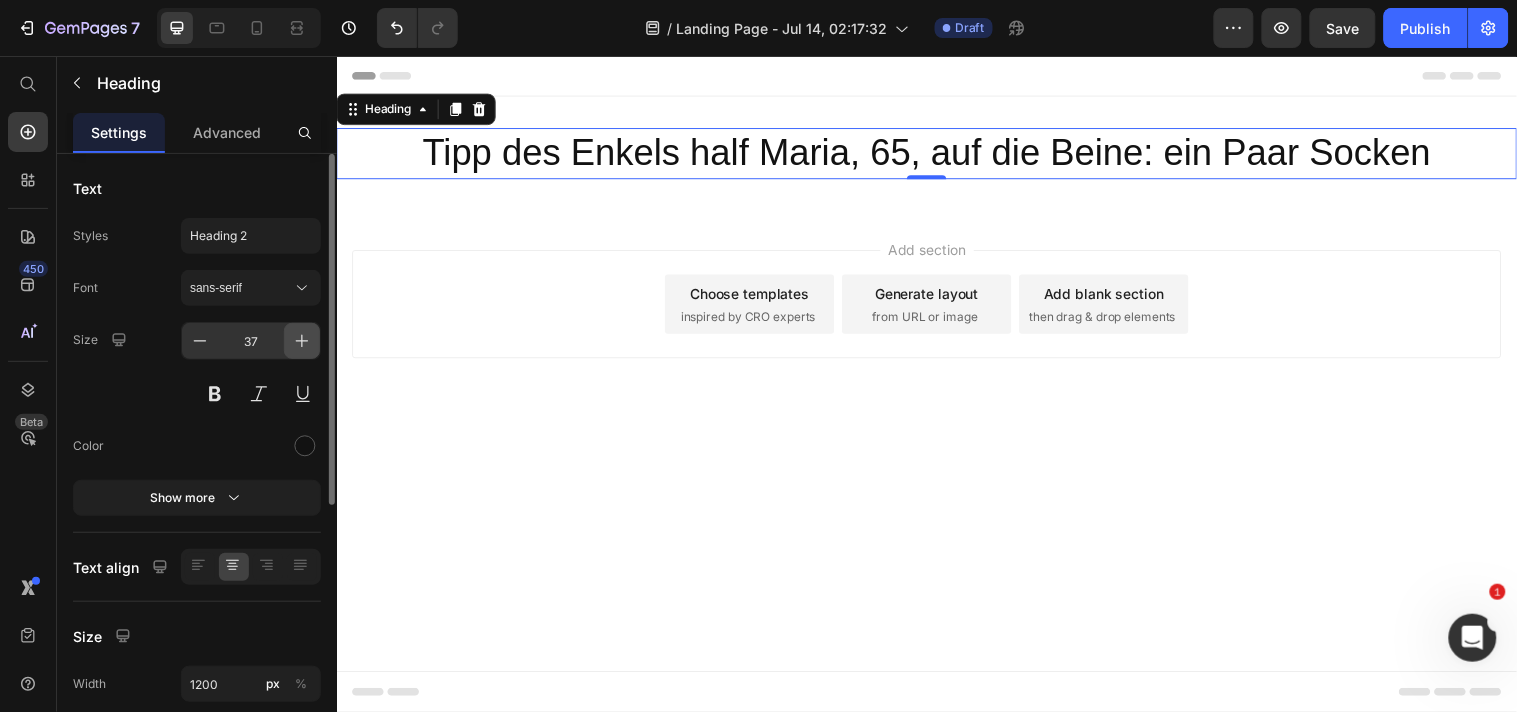 click 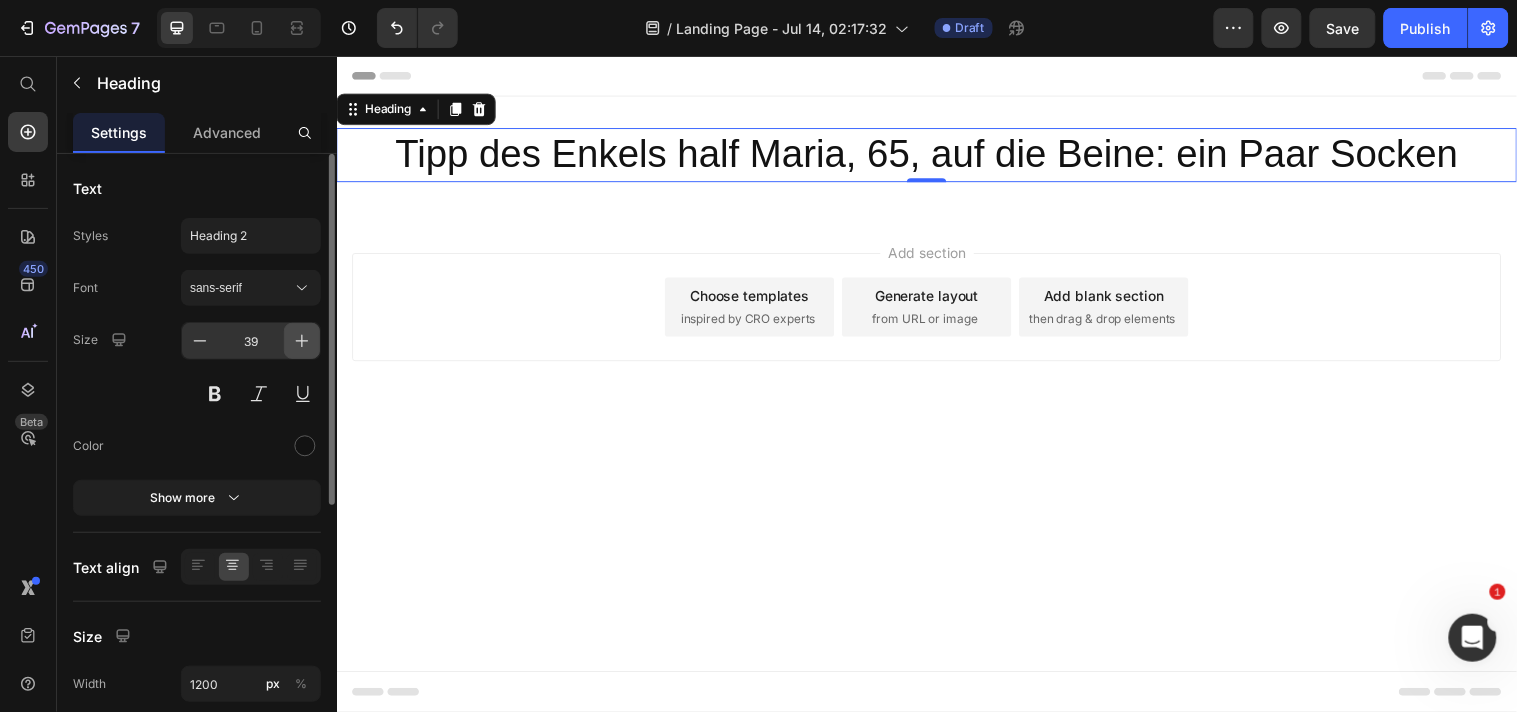 click 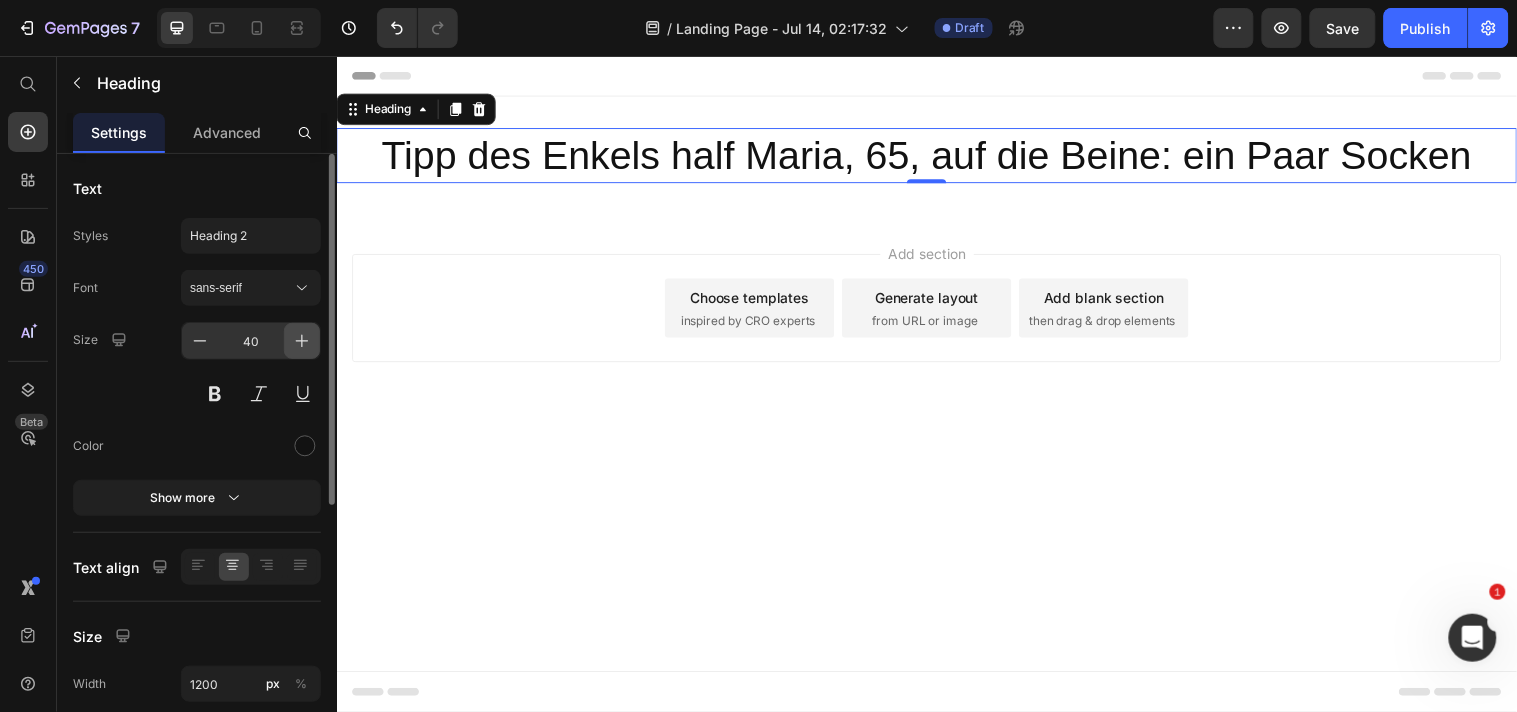 click 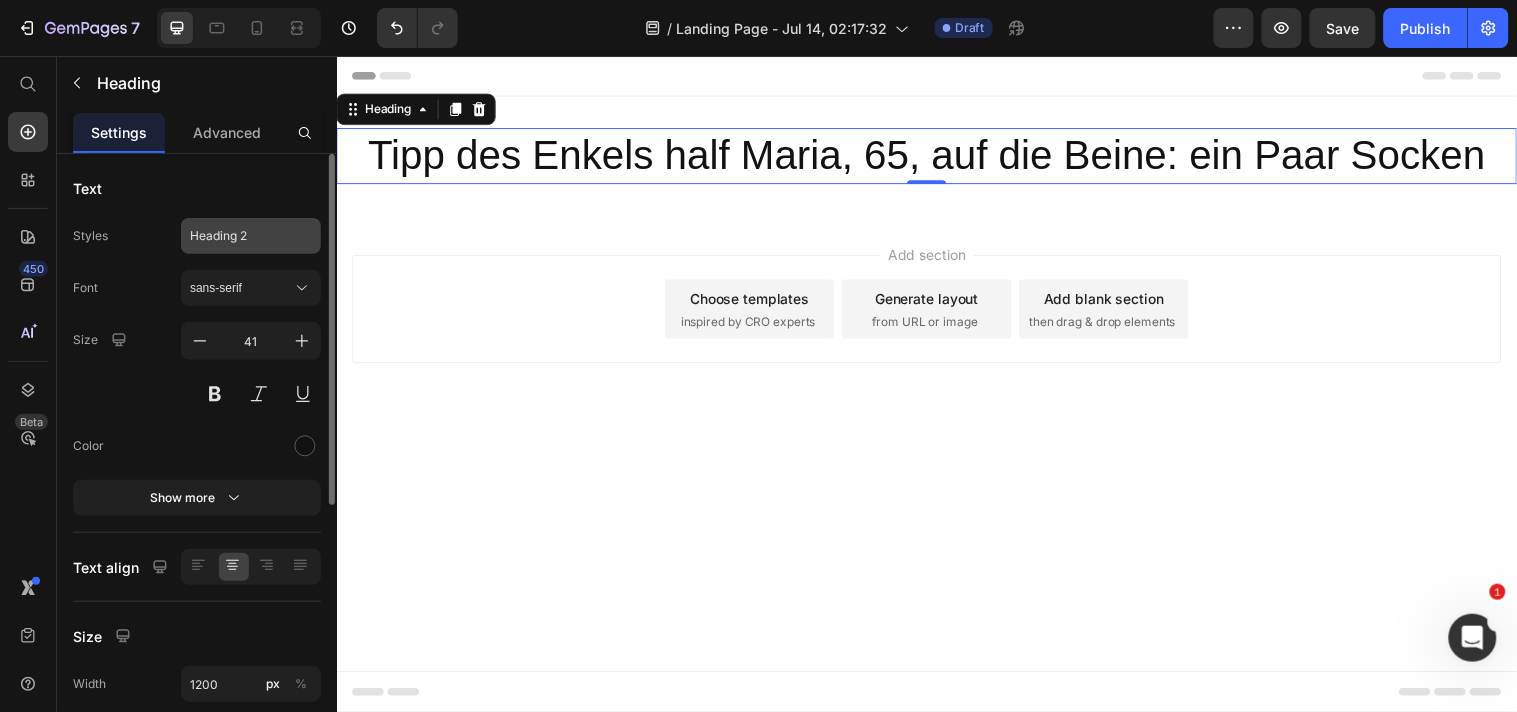 click on "Heading 2" at bounding box center [251, 236] 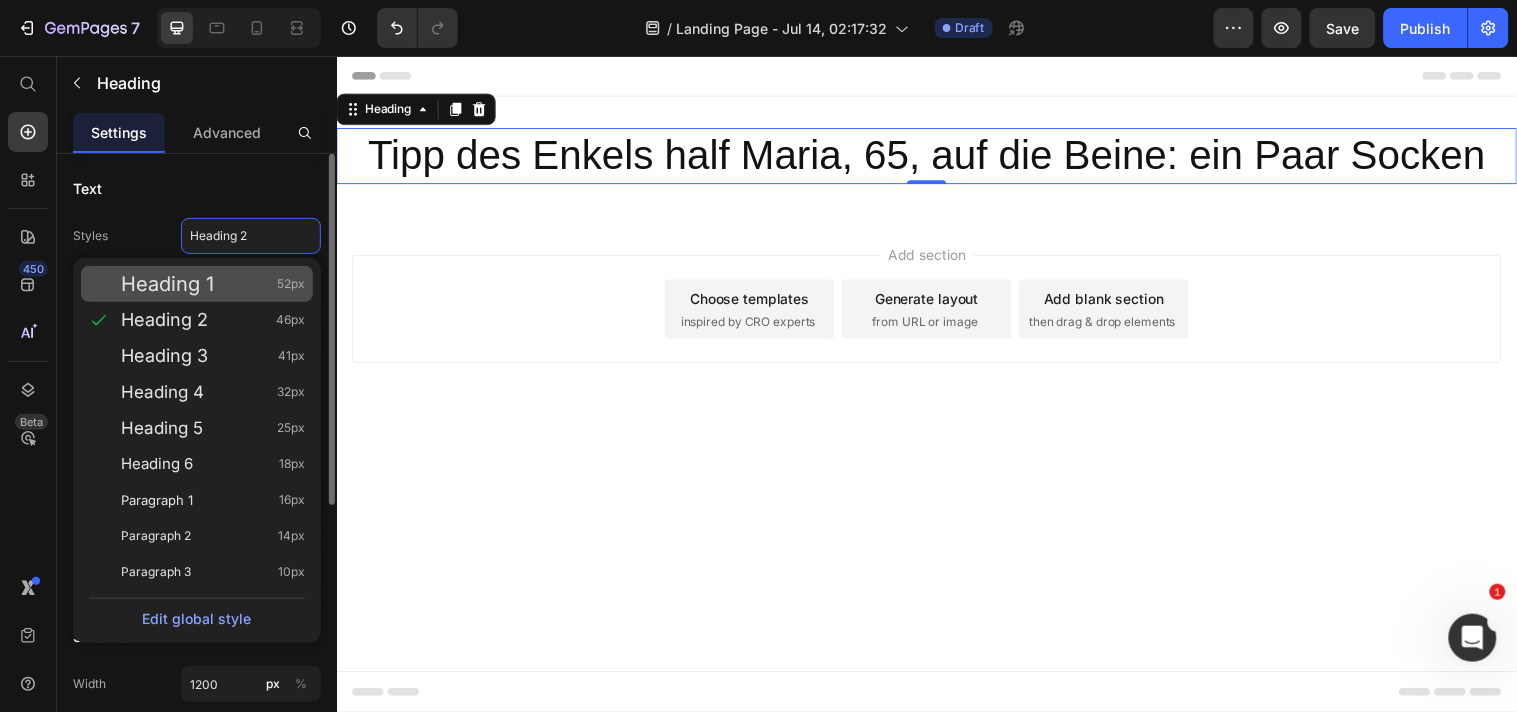 click on "52px" at bounding box center (291, 284) 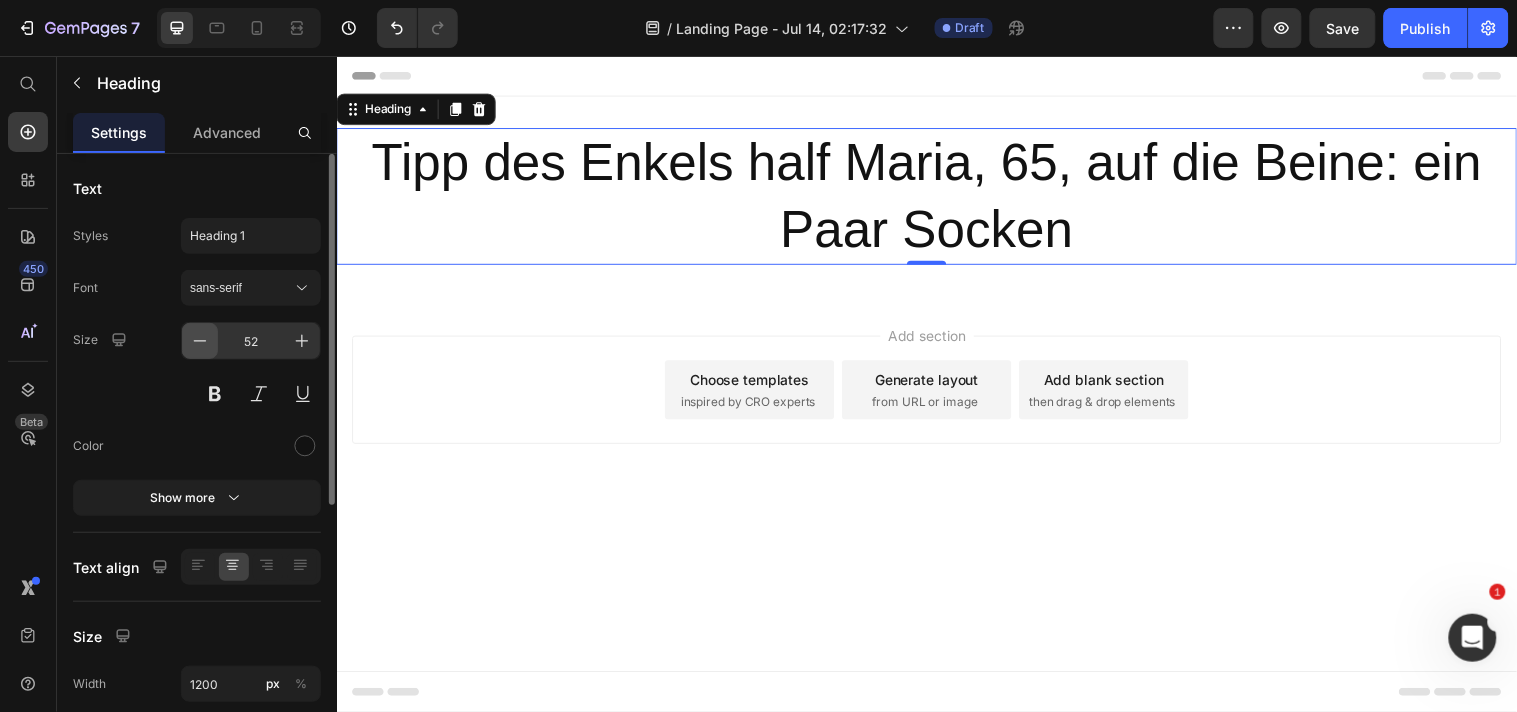 click at bounding box center (200, 341) 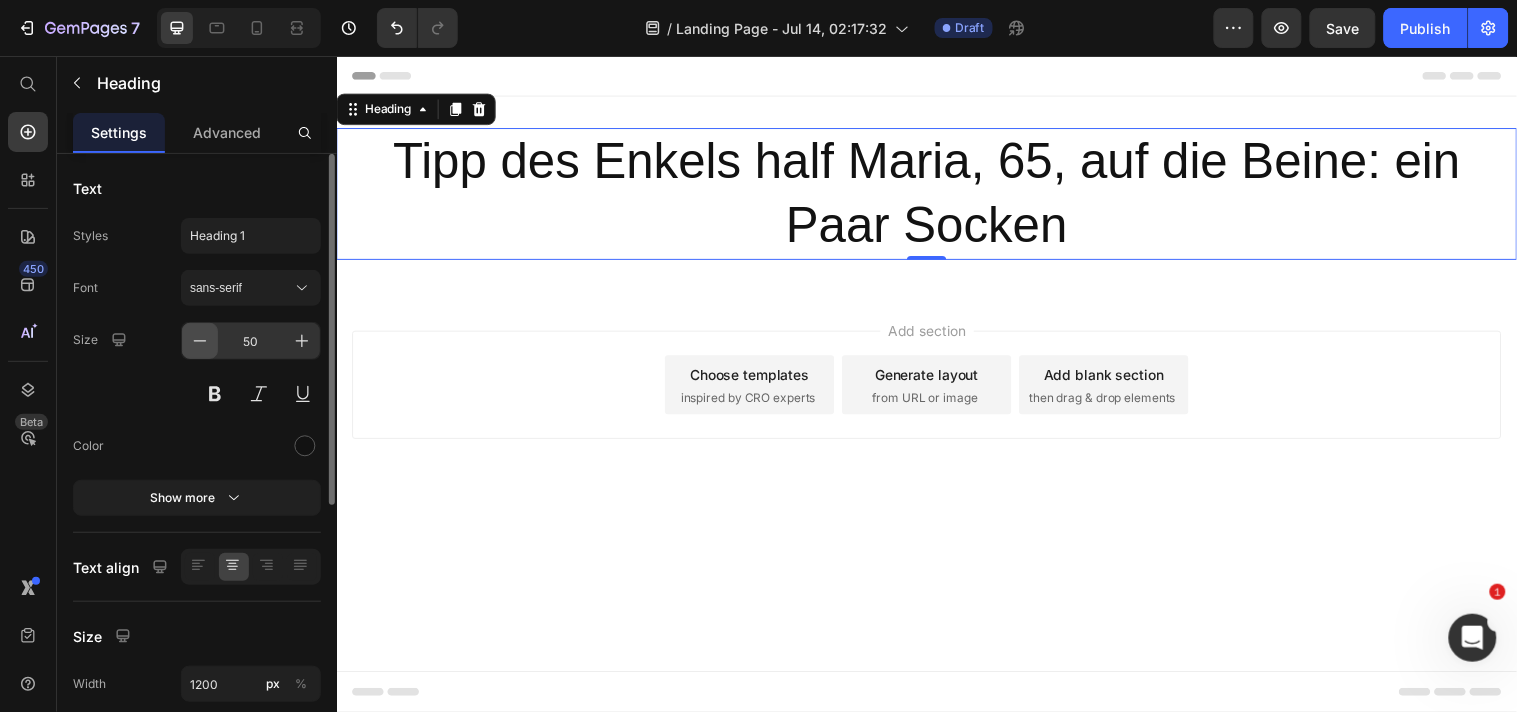click at bounding box center (200, 341) 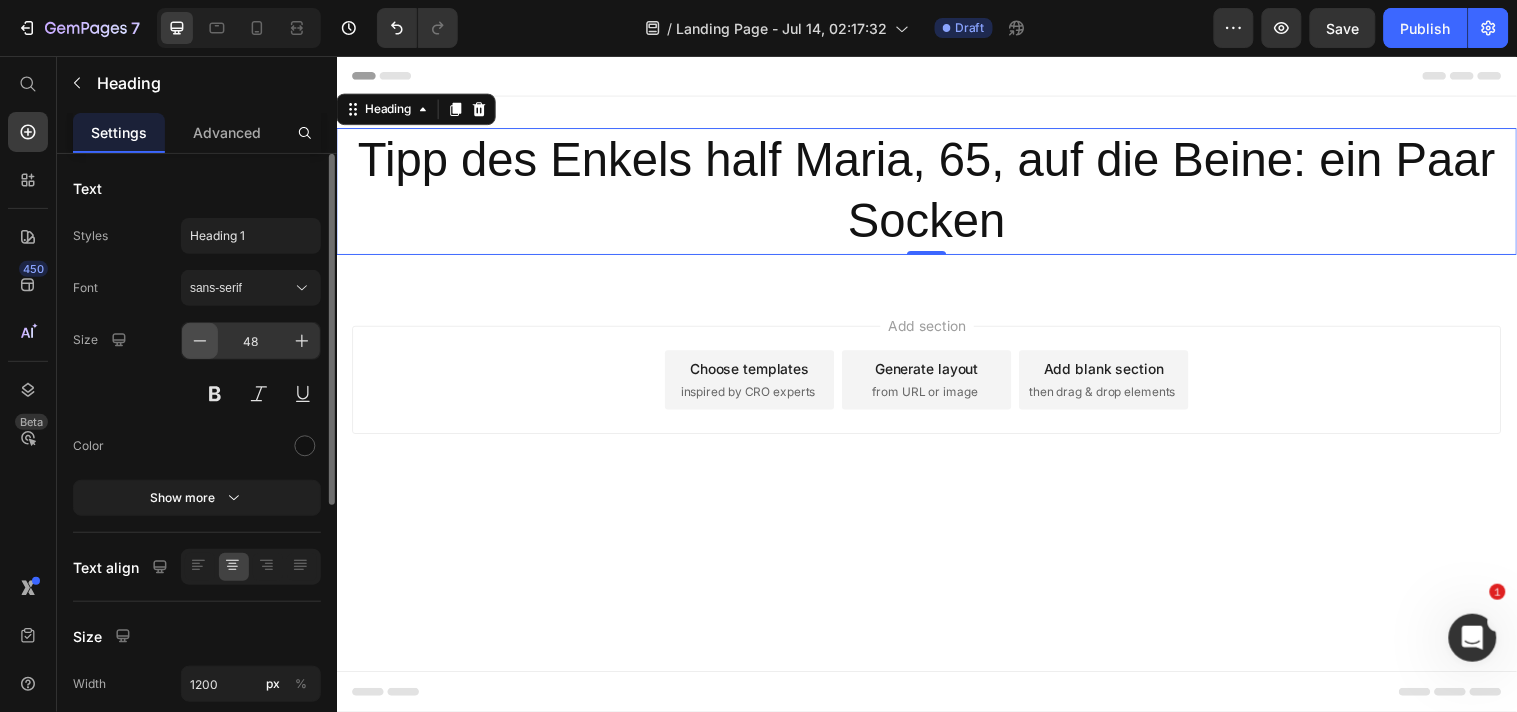 click at bounding box center [200, 341] 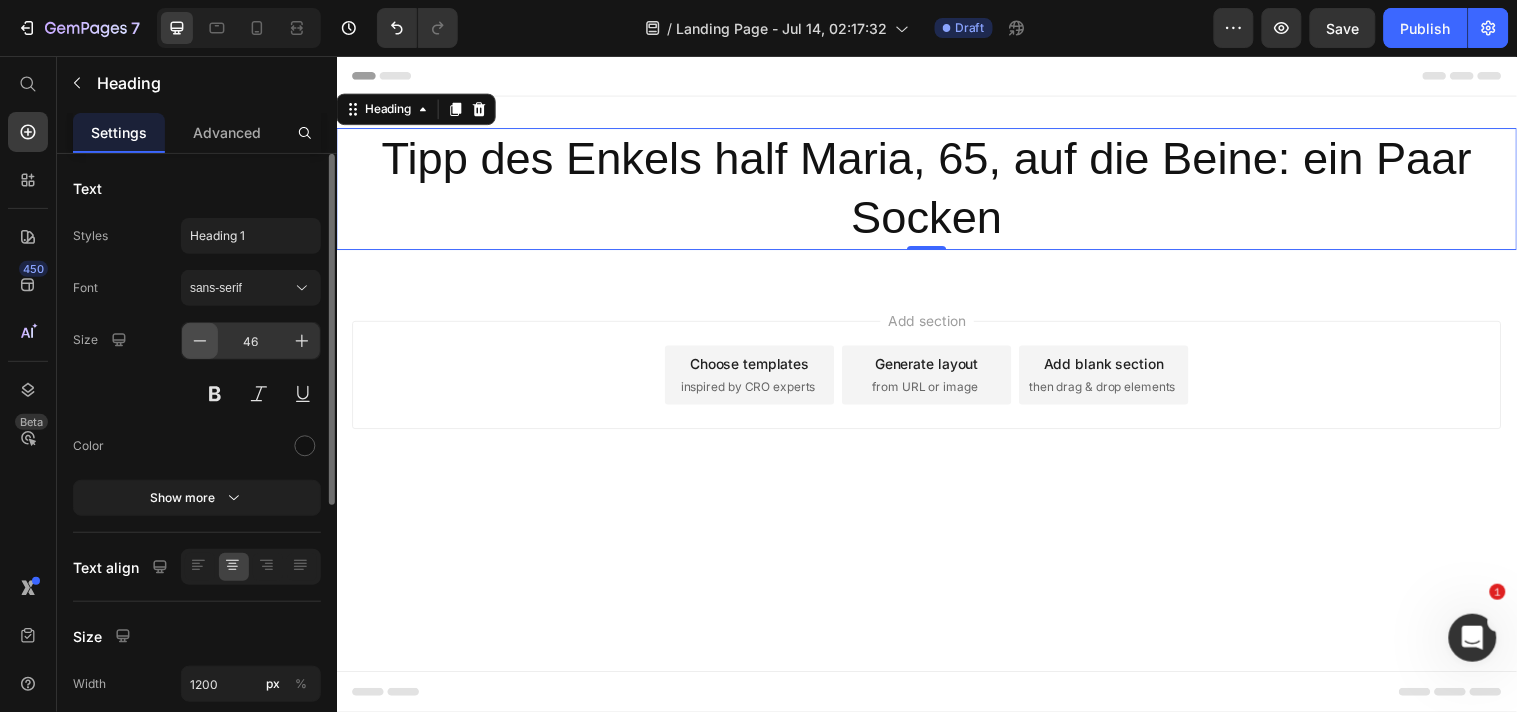click at bounding box center (200, 341) 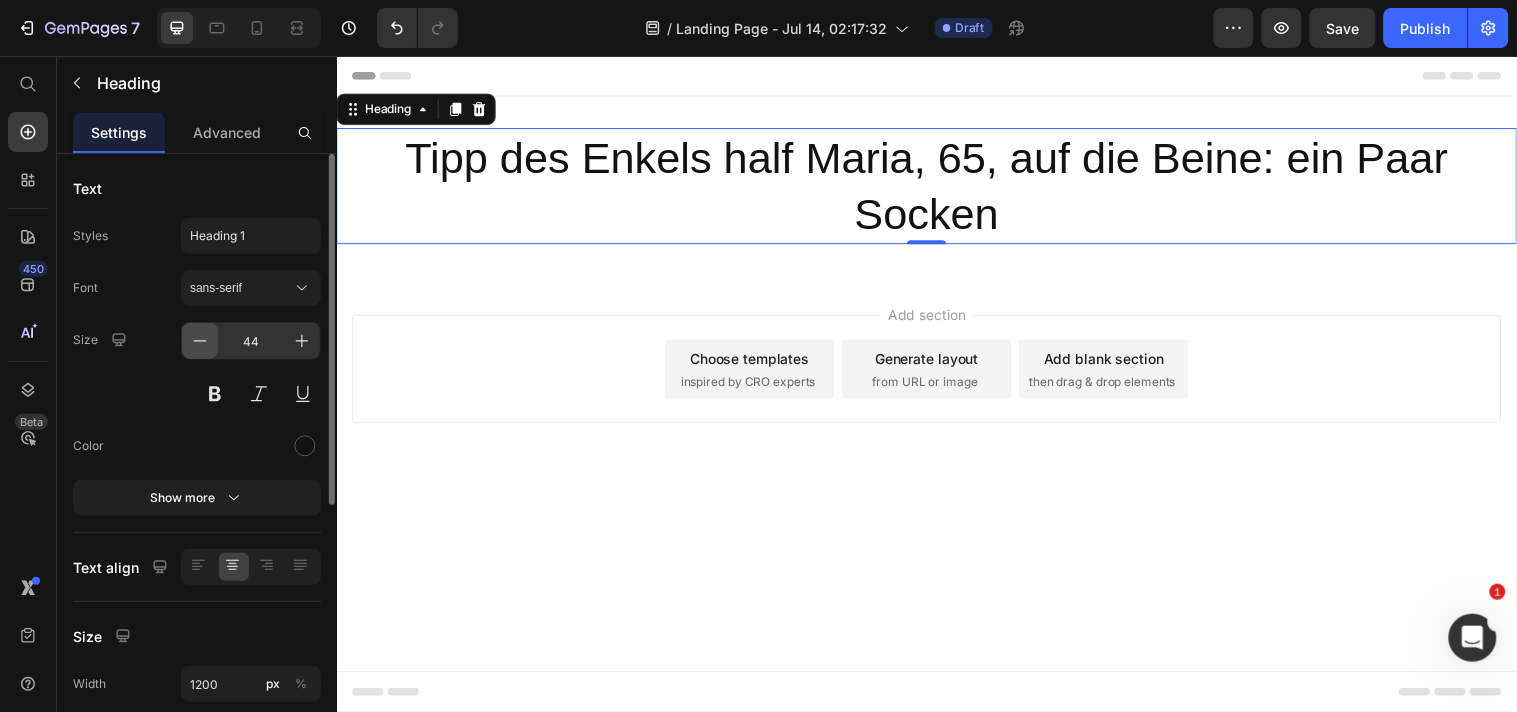 click at bounding box center [200, 341] 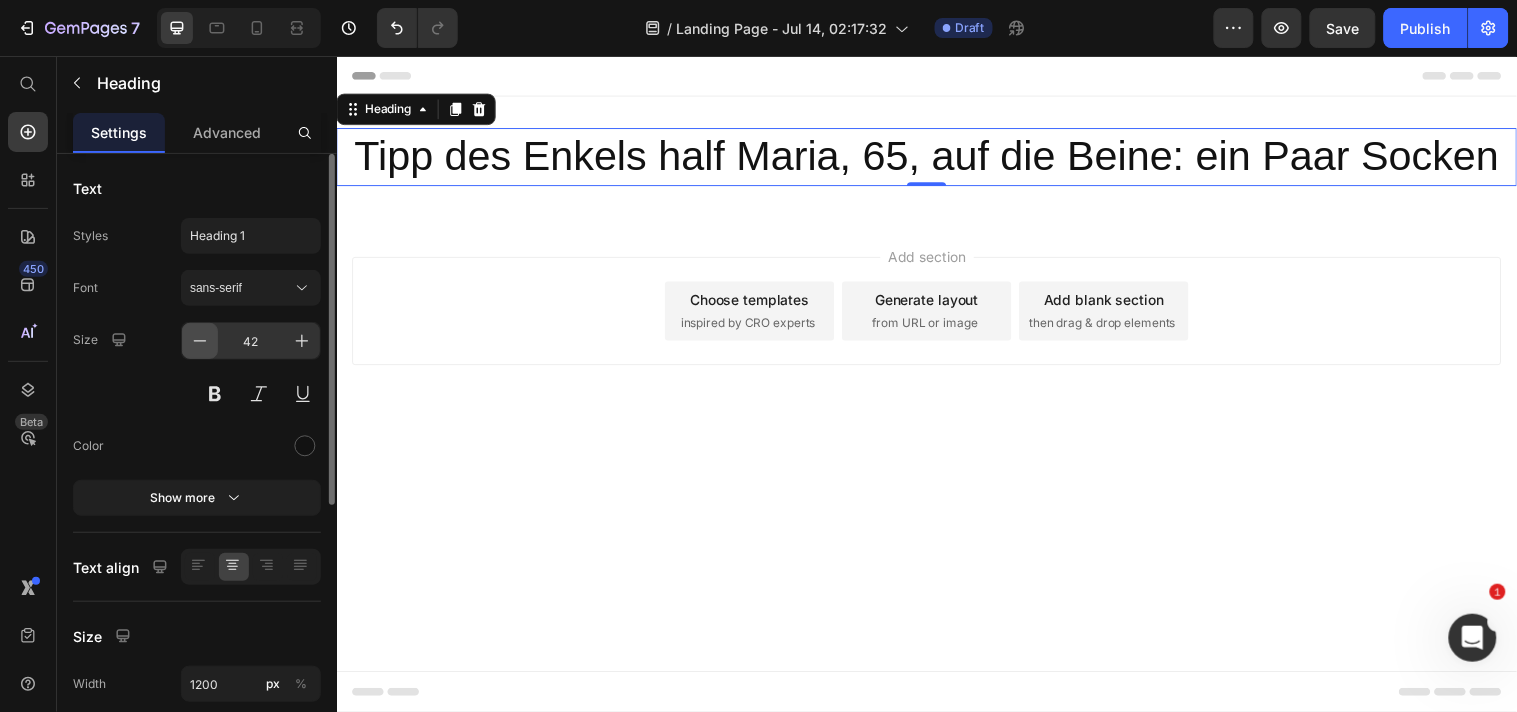 click at bounding box center (200, 341) 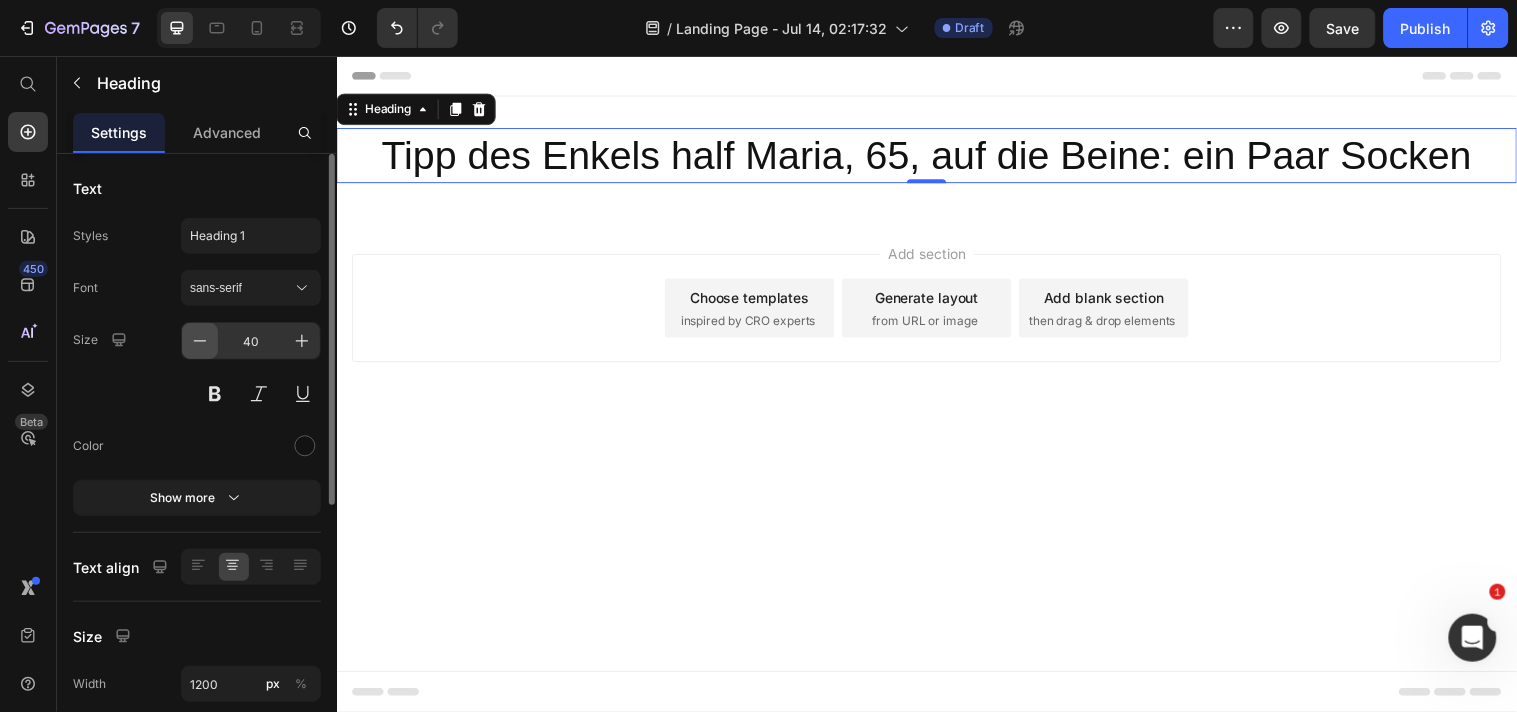 click at bounding box center [200, 341] 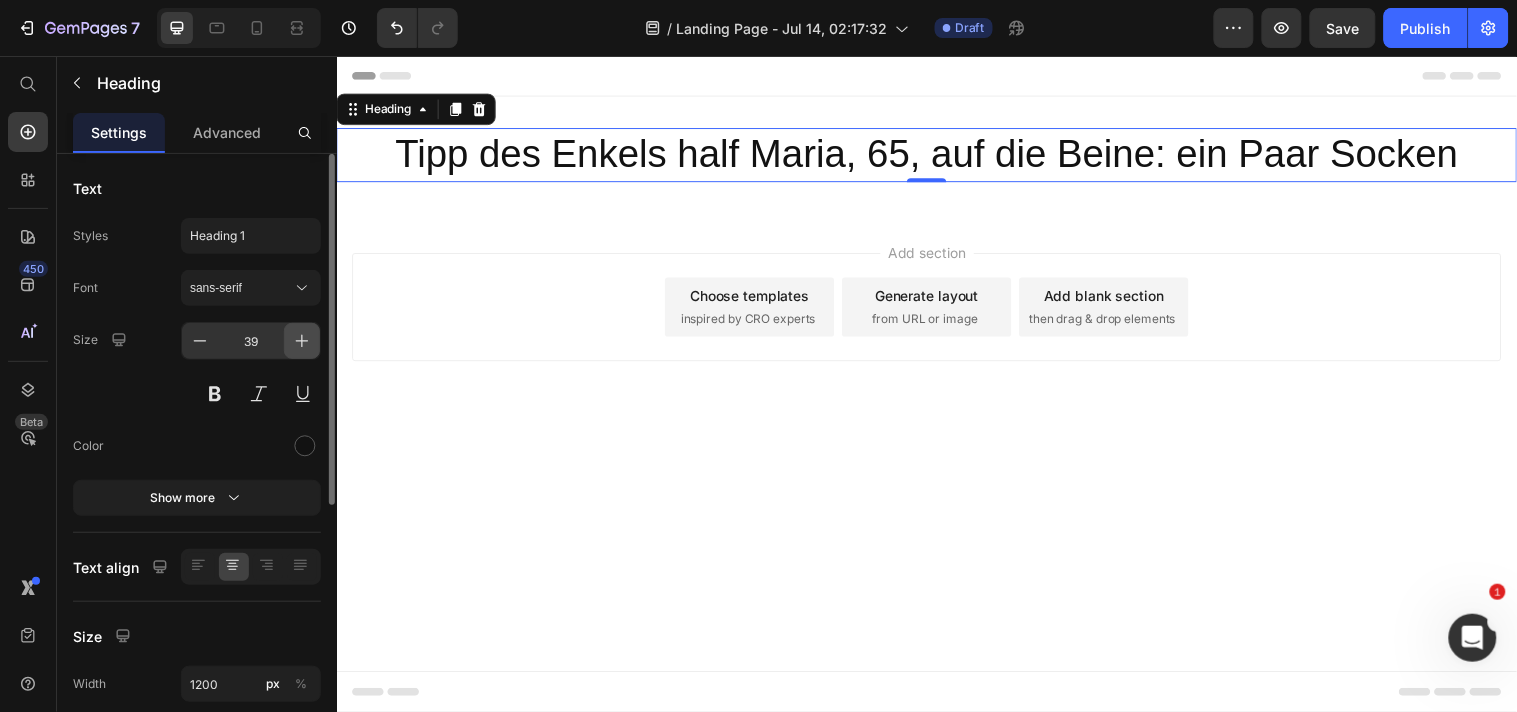 click at bounding box center (302, 341) 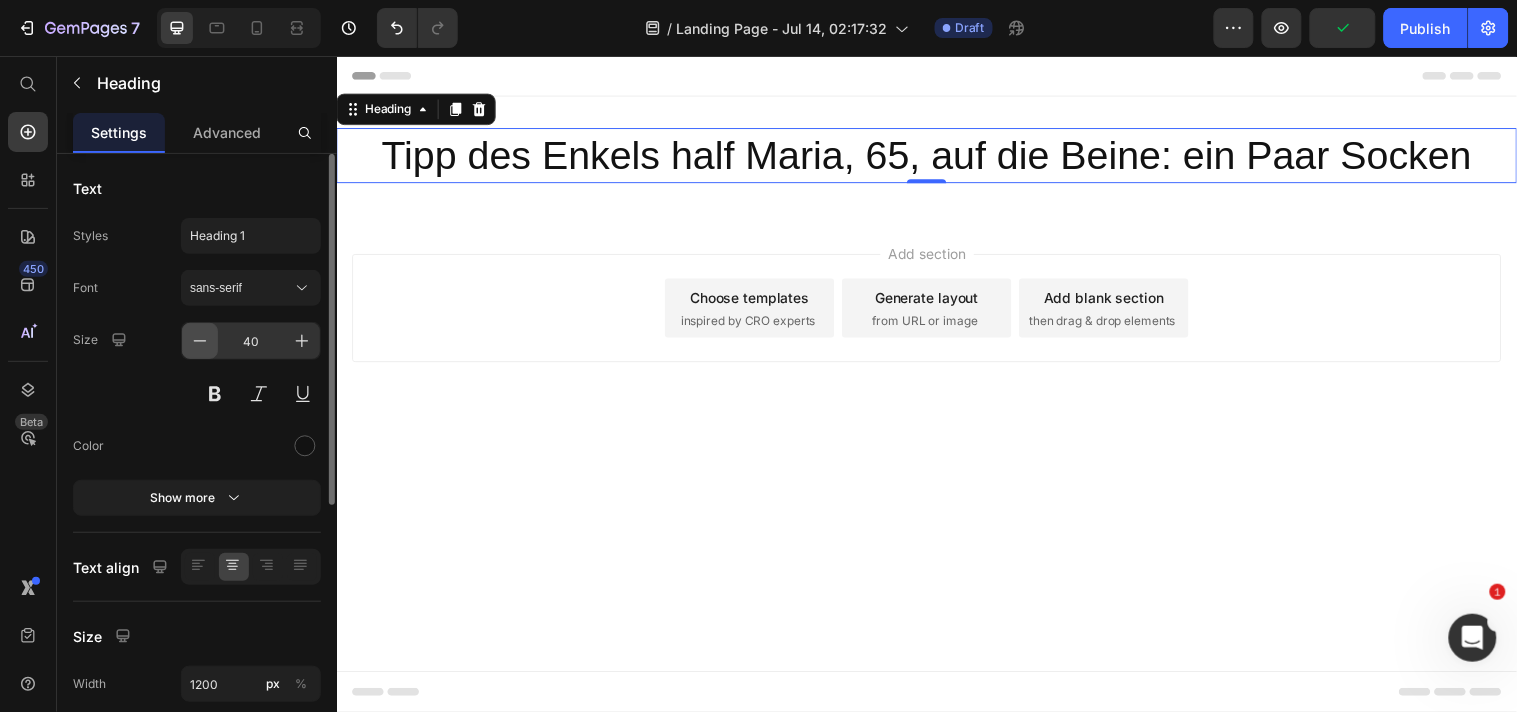 click 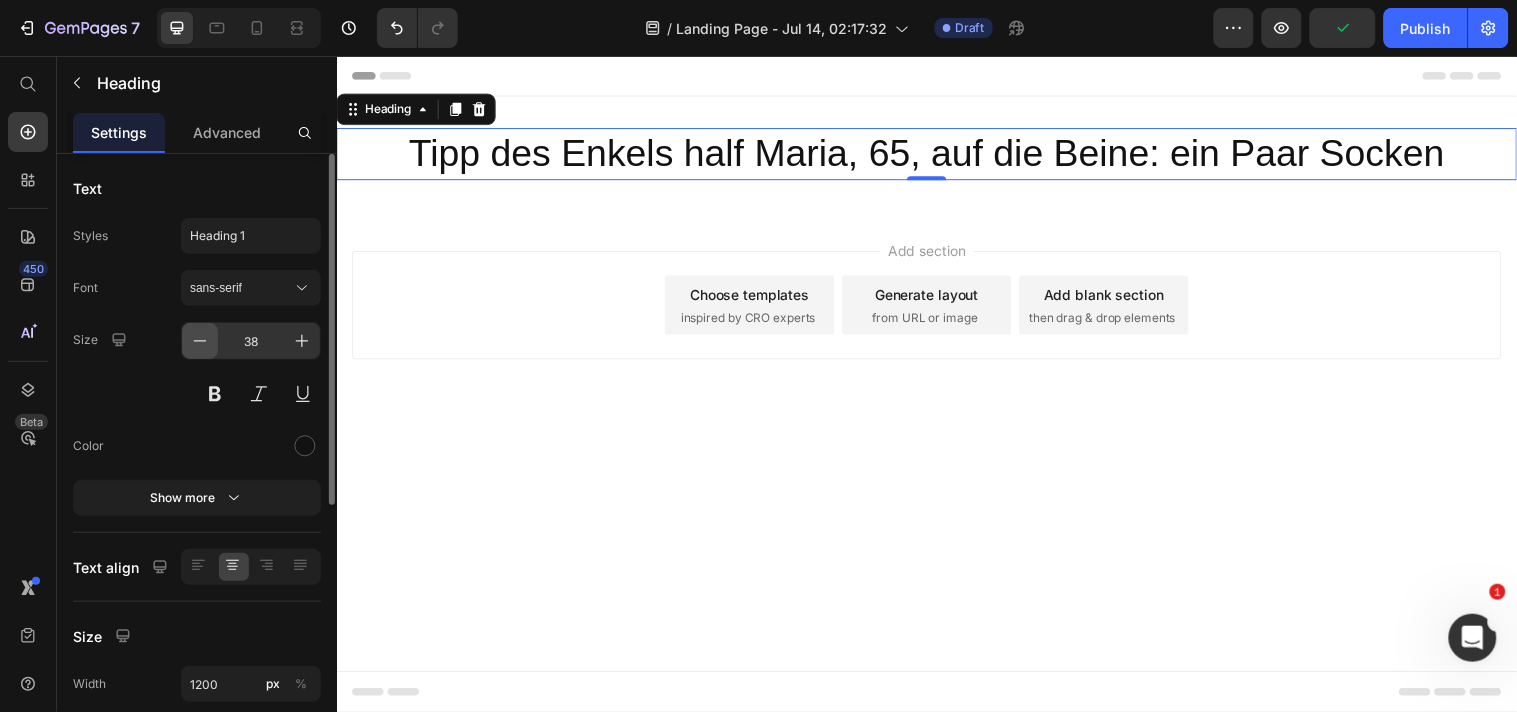 click 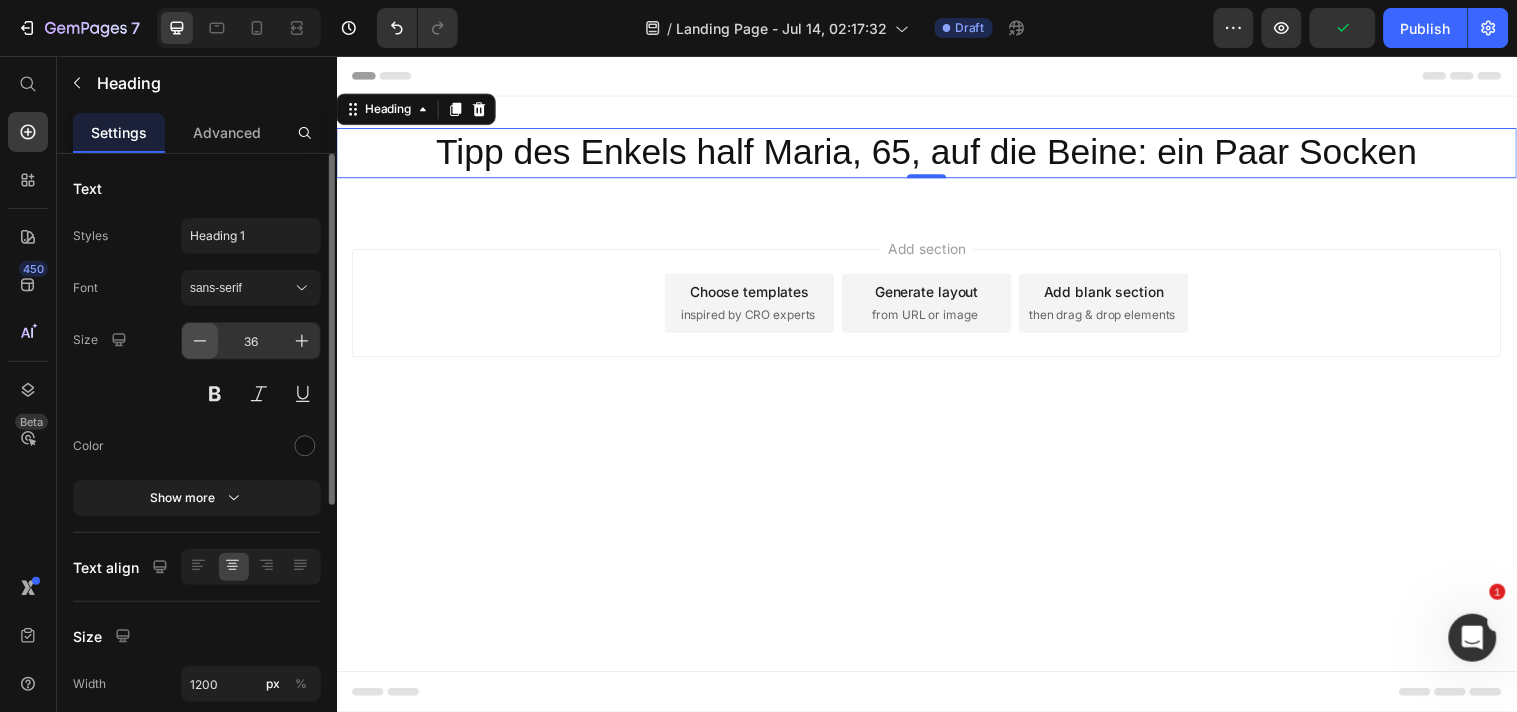 click 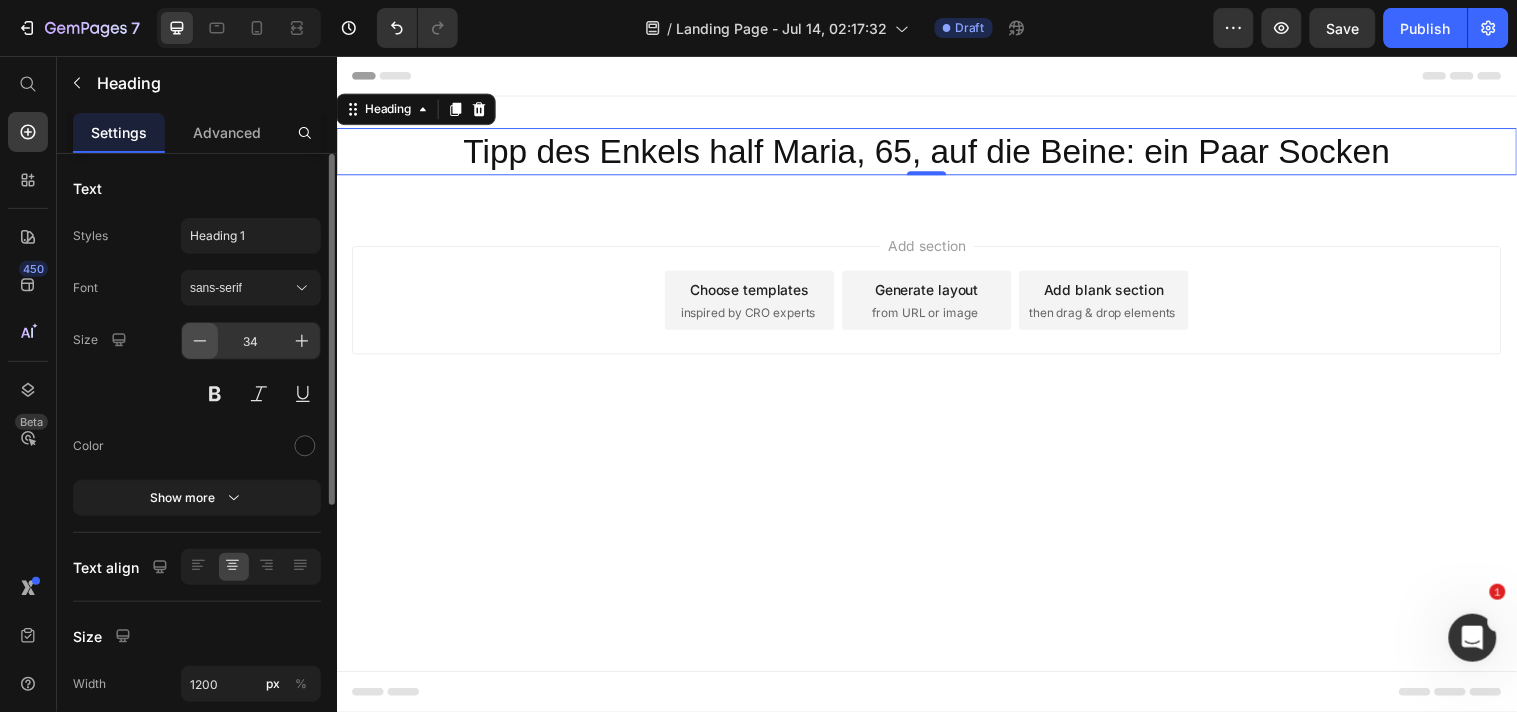 click 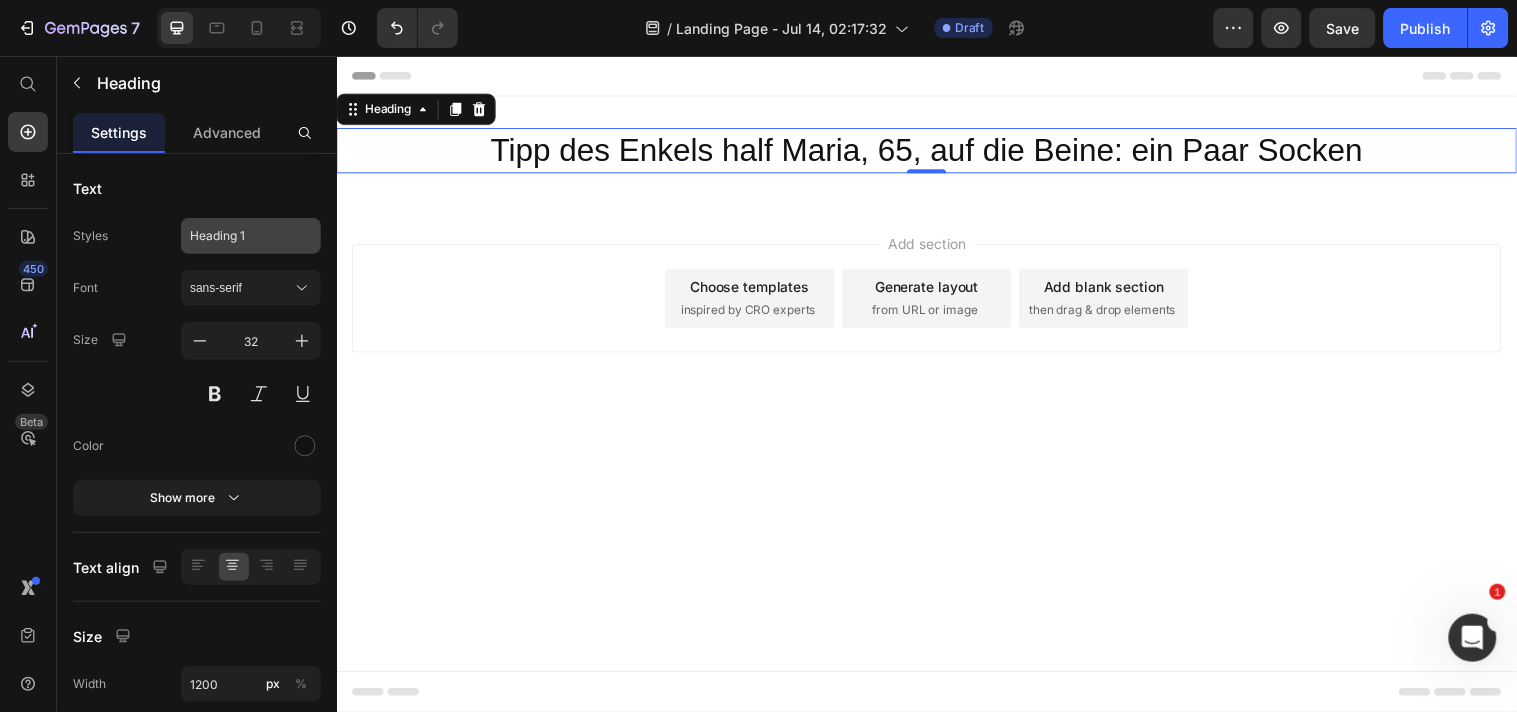 click on "Heading 1" at bounding box center (251, 236) 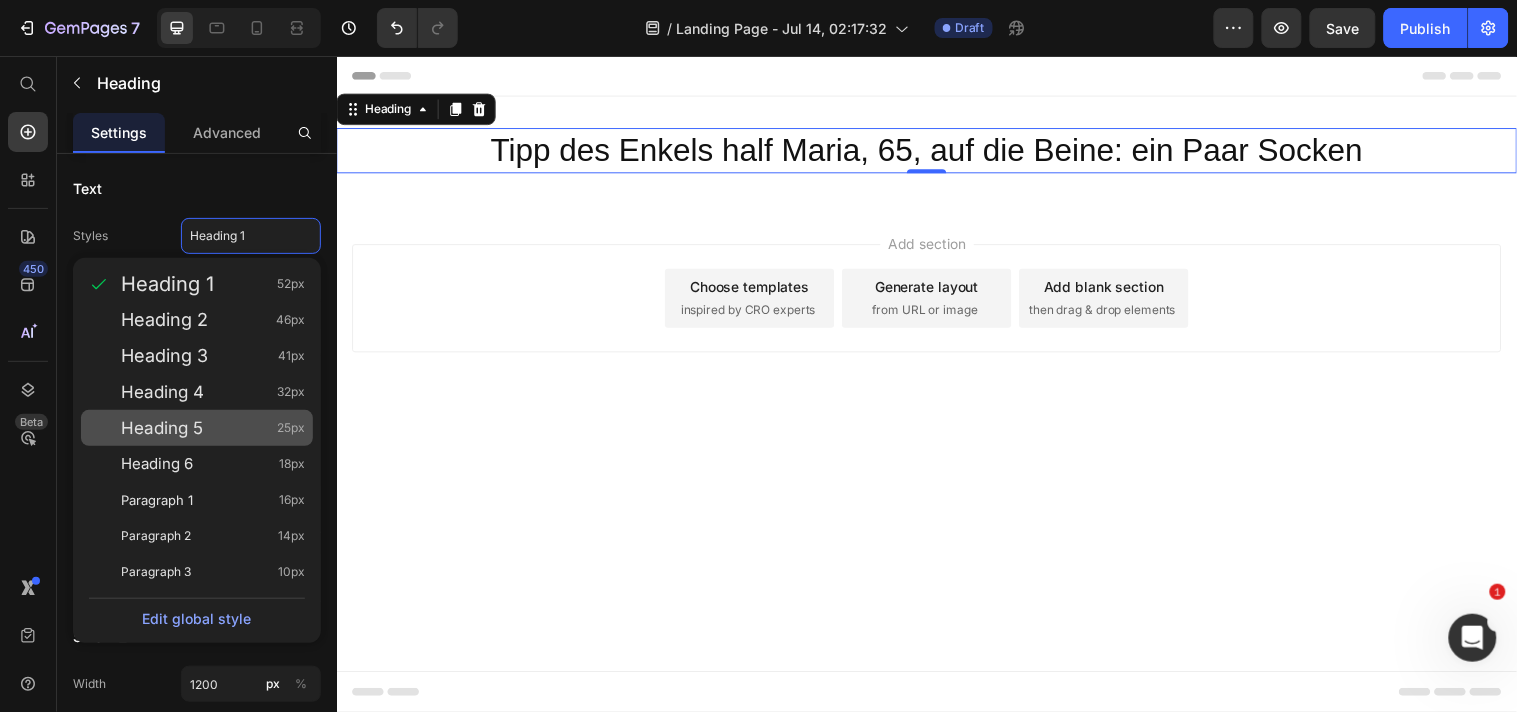 click on "Heading 5 25px" 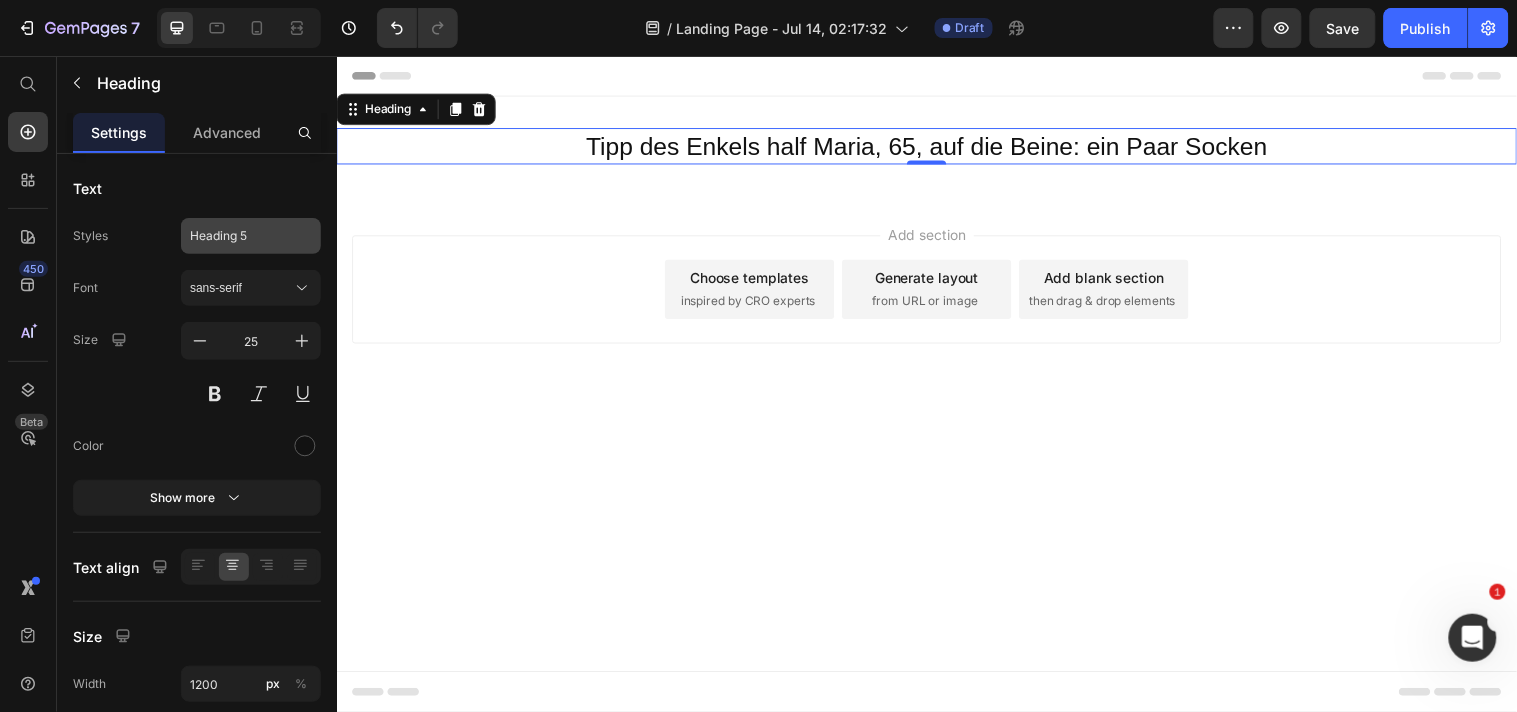 click on "Heading 5" at bounding box center (239, 236) 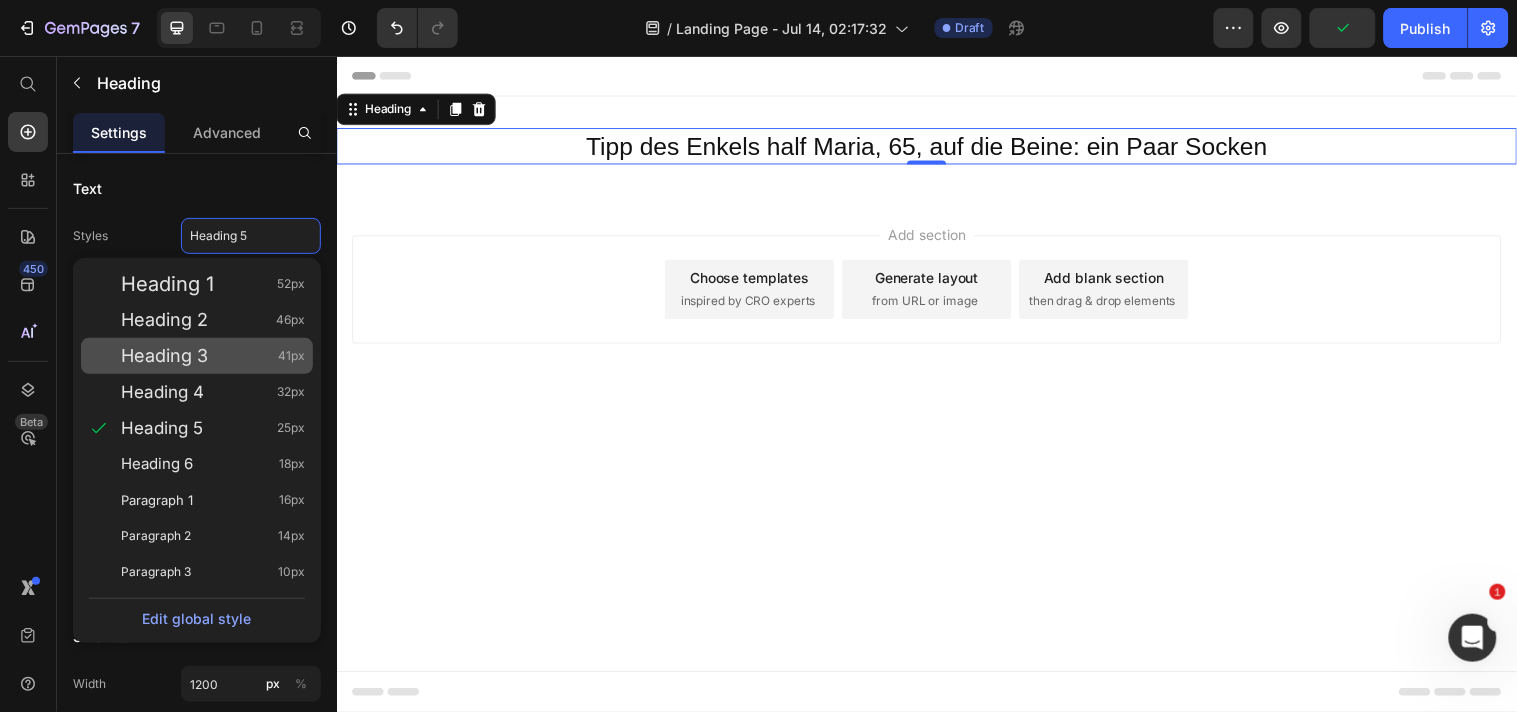 click on "Heading 3 41px" 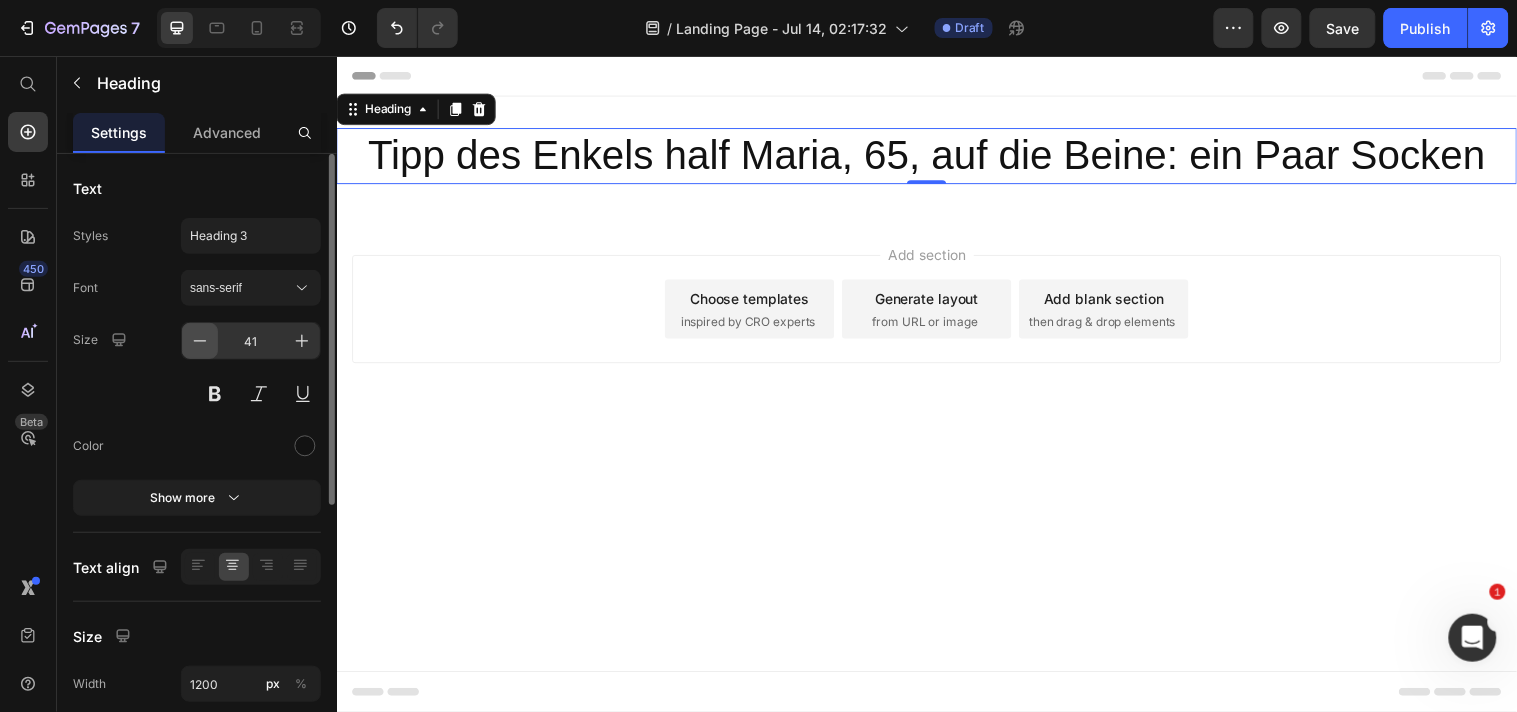 click 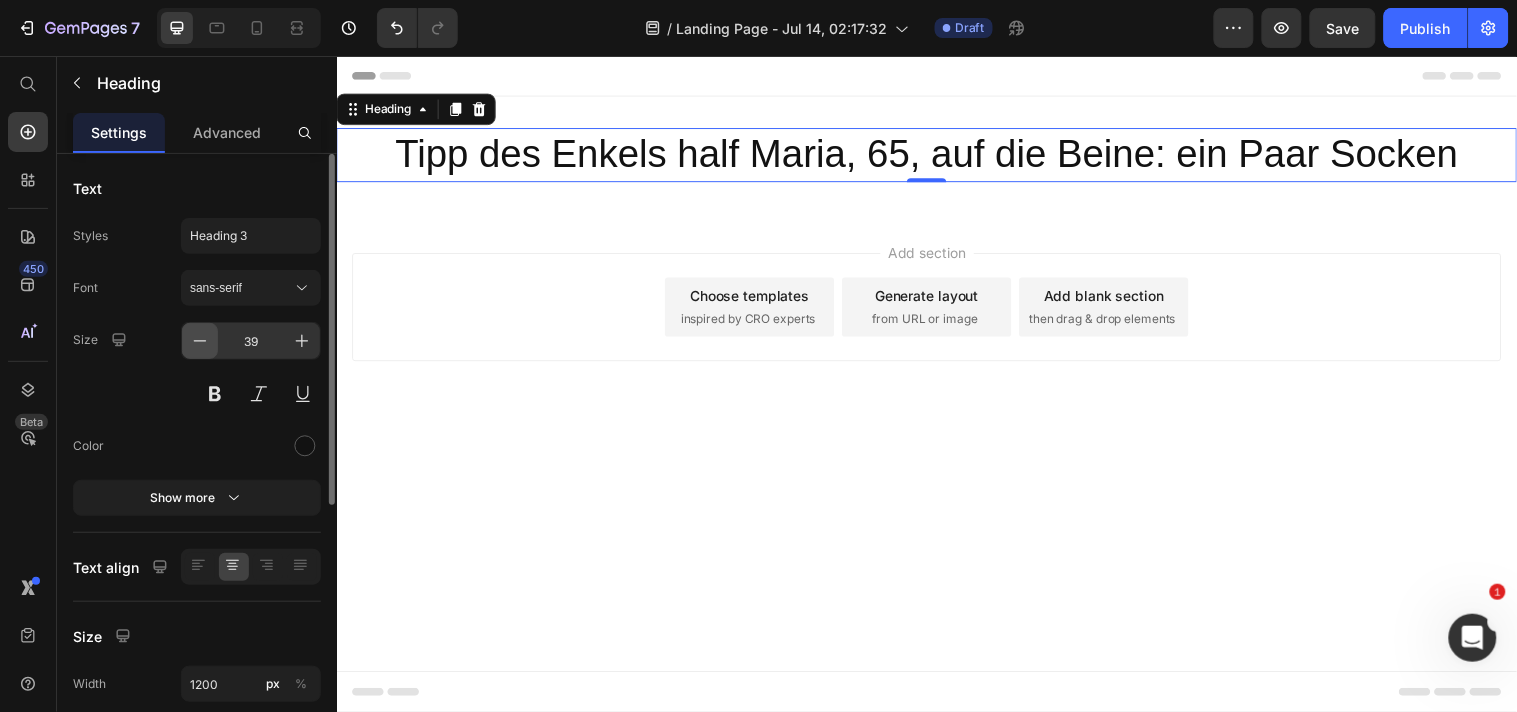 click 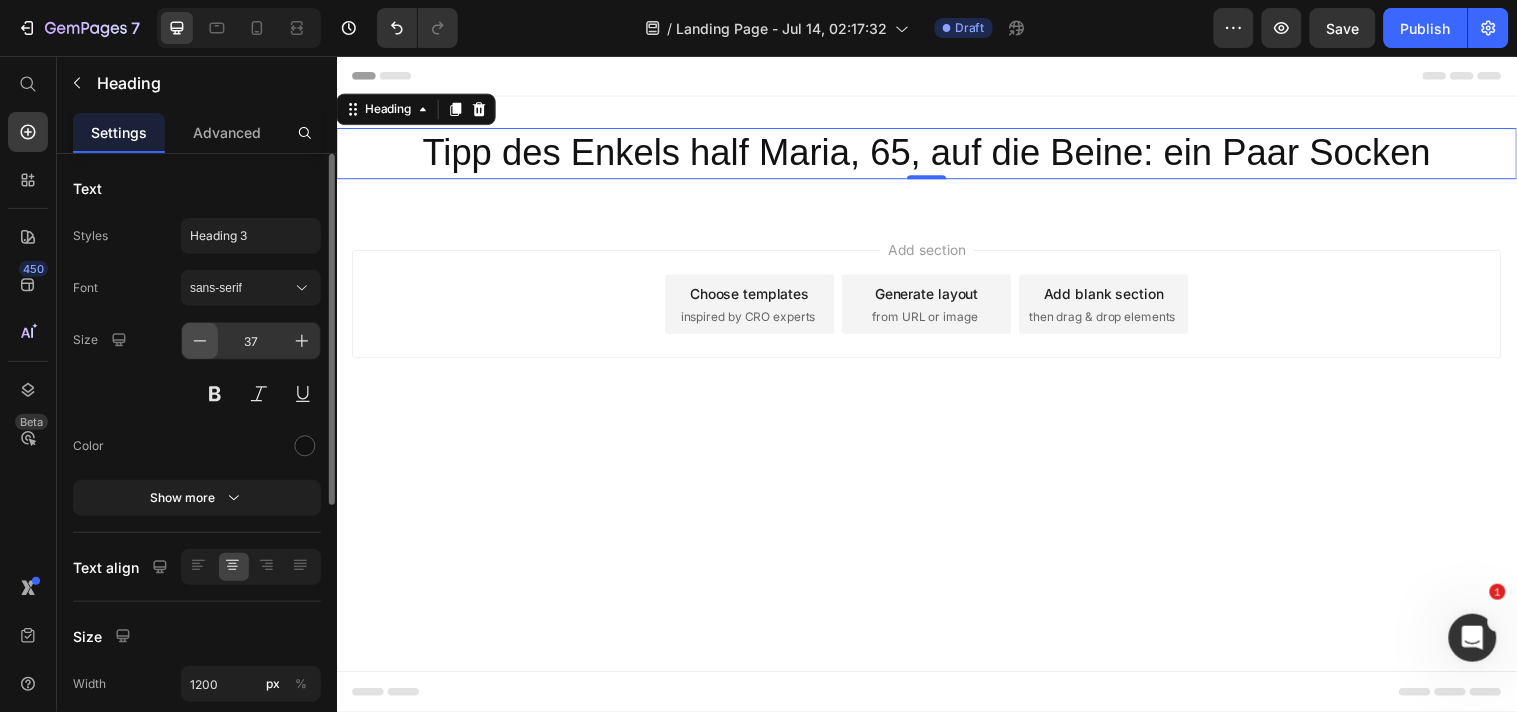 click 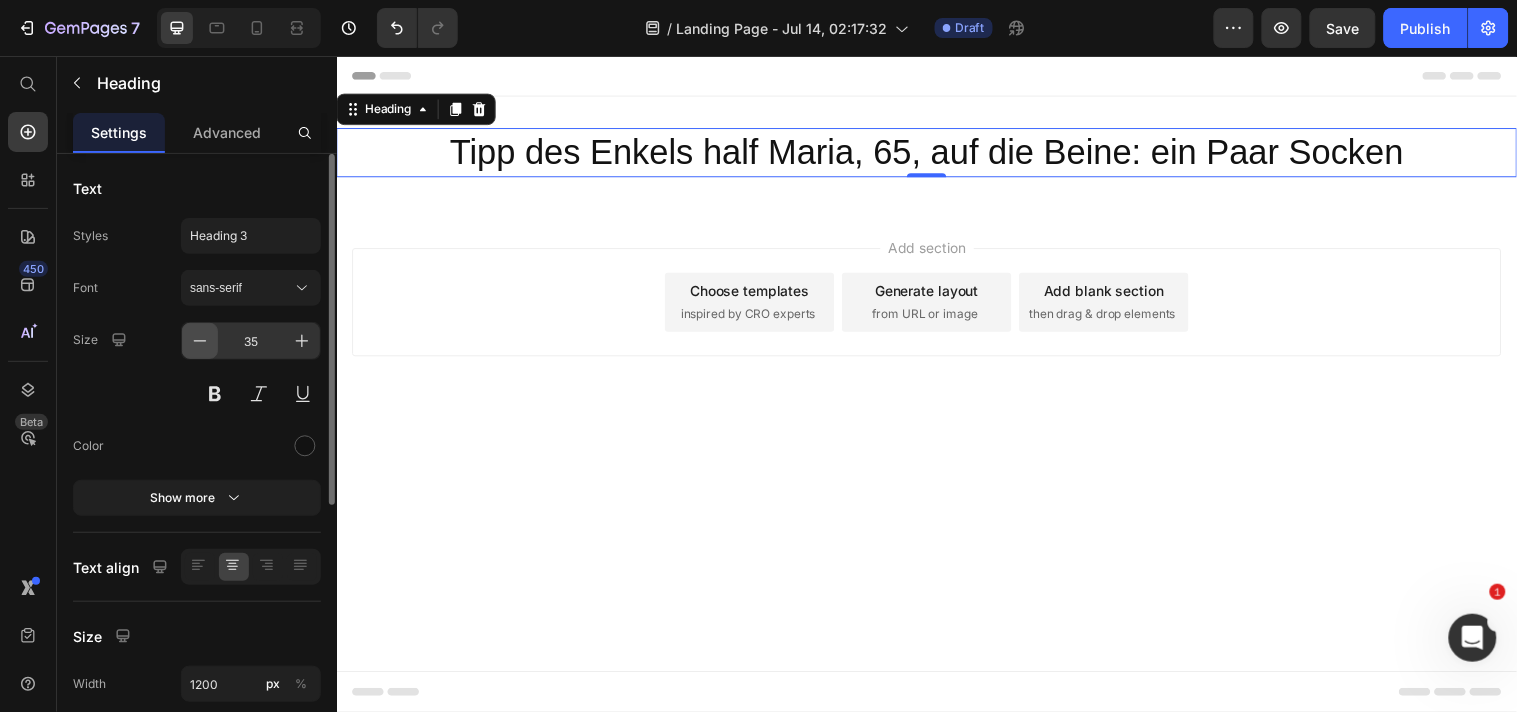 click 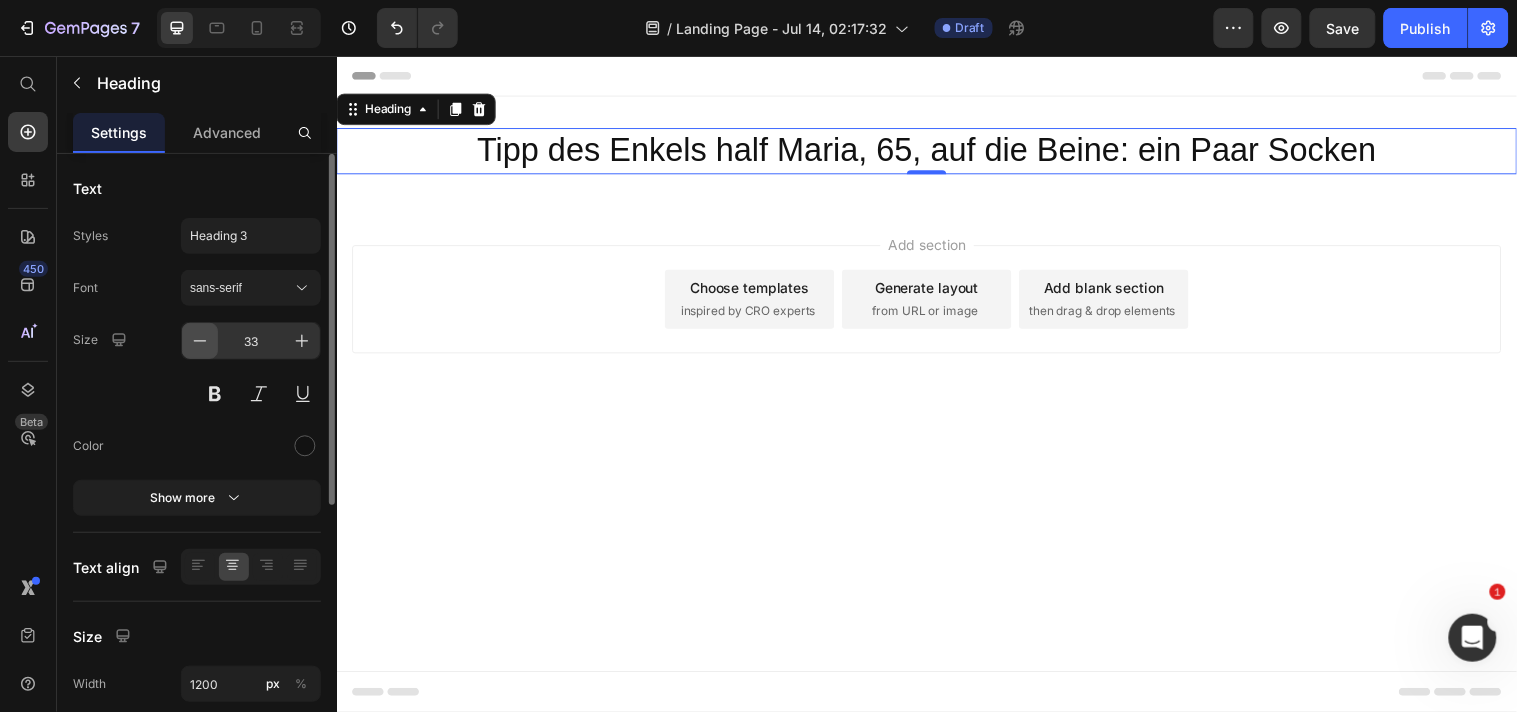 click 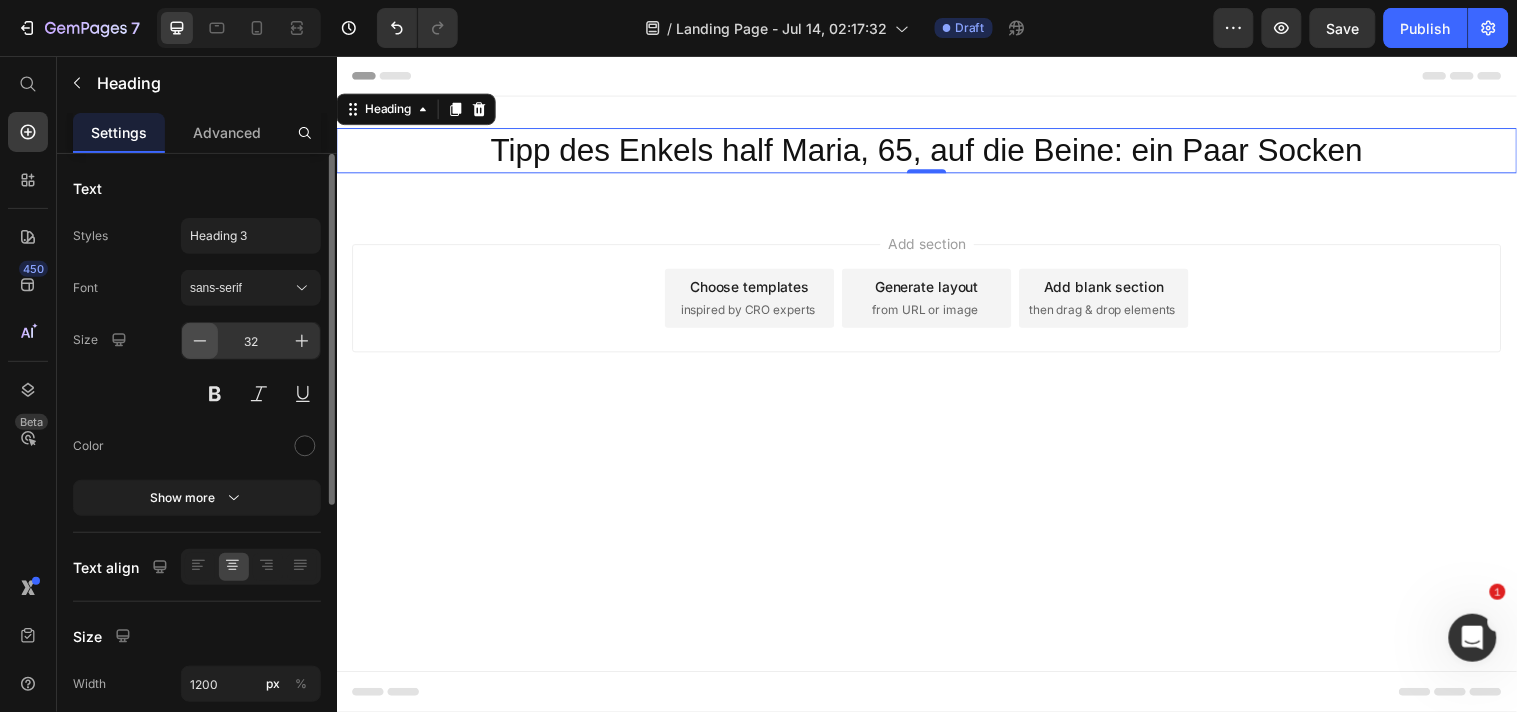 click 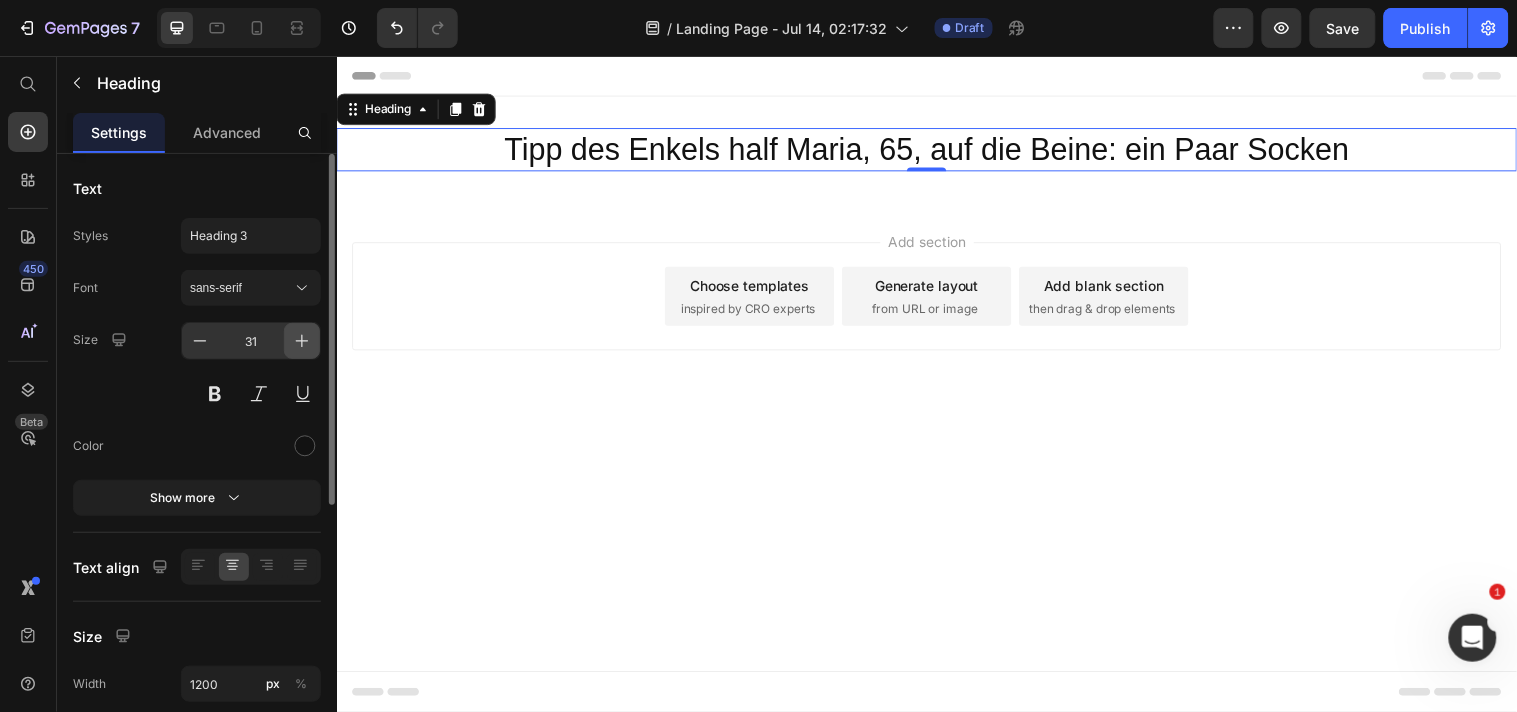 click at bounding box center [302, 341] 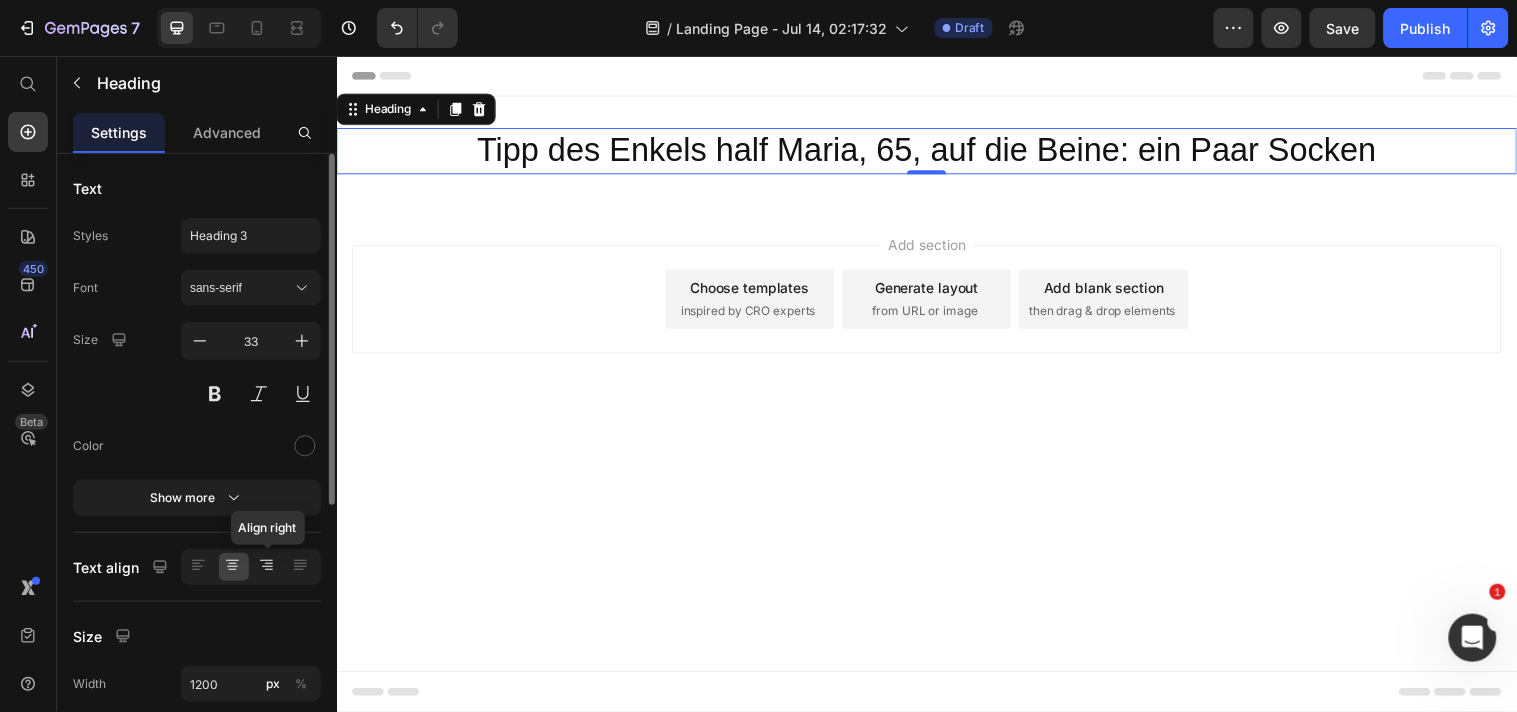 click 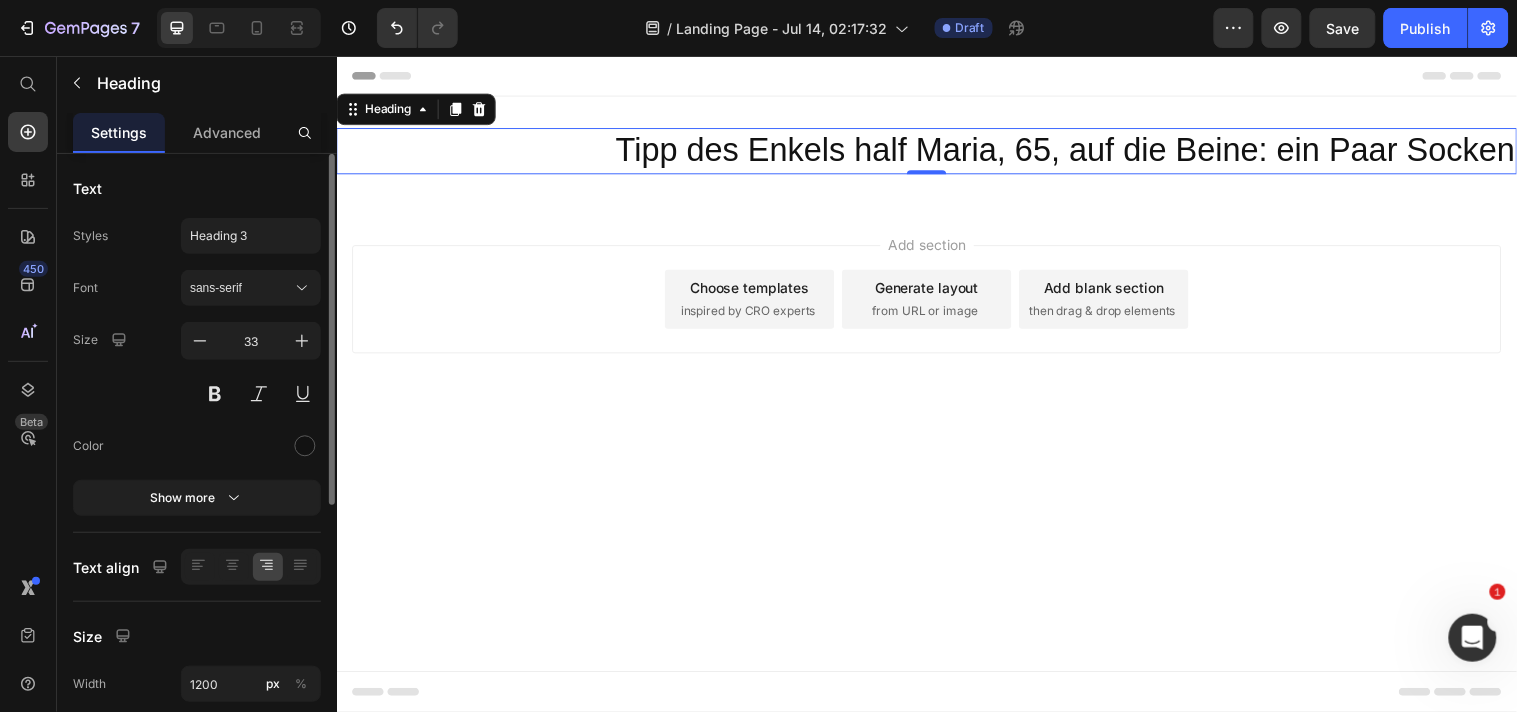 click 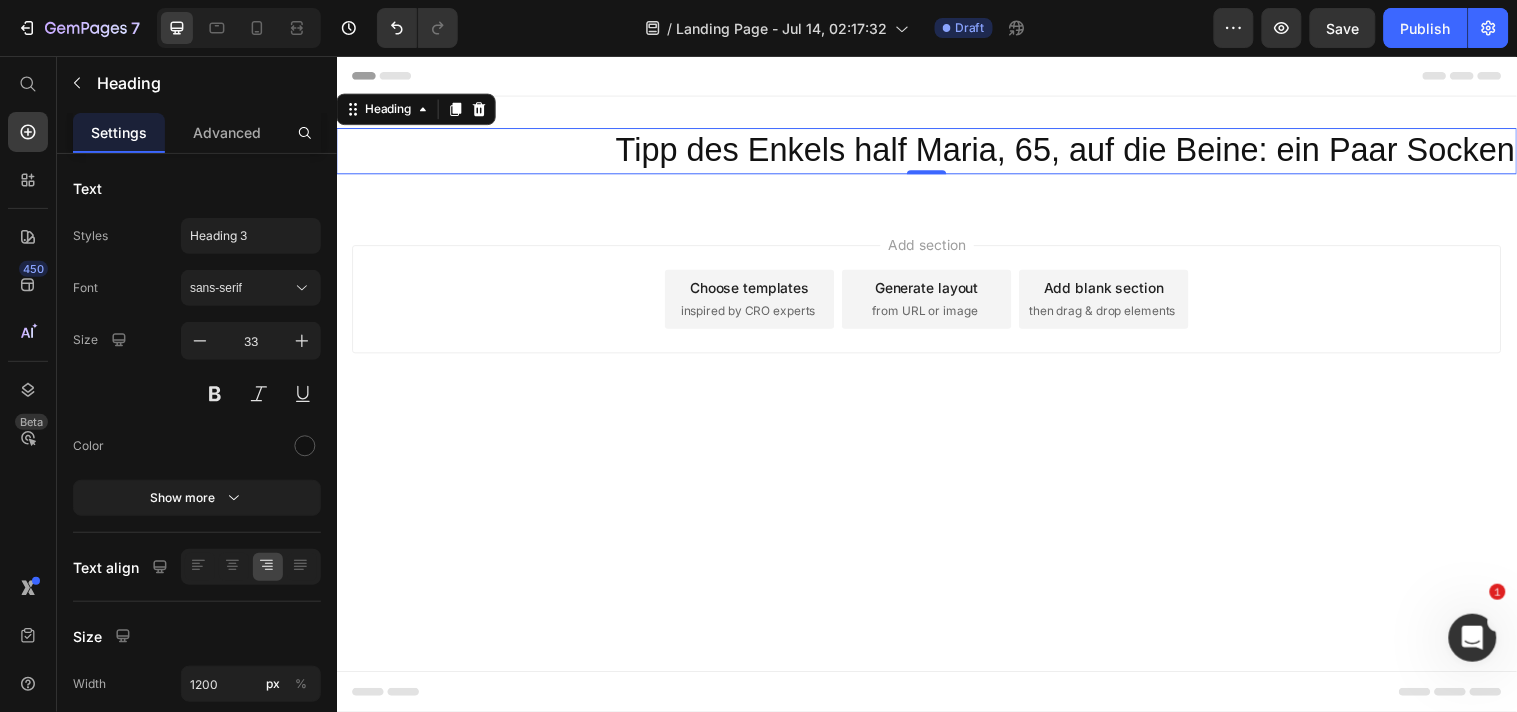 click on "/  Landing Page - [DATE], [TIME] Draft" 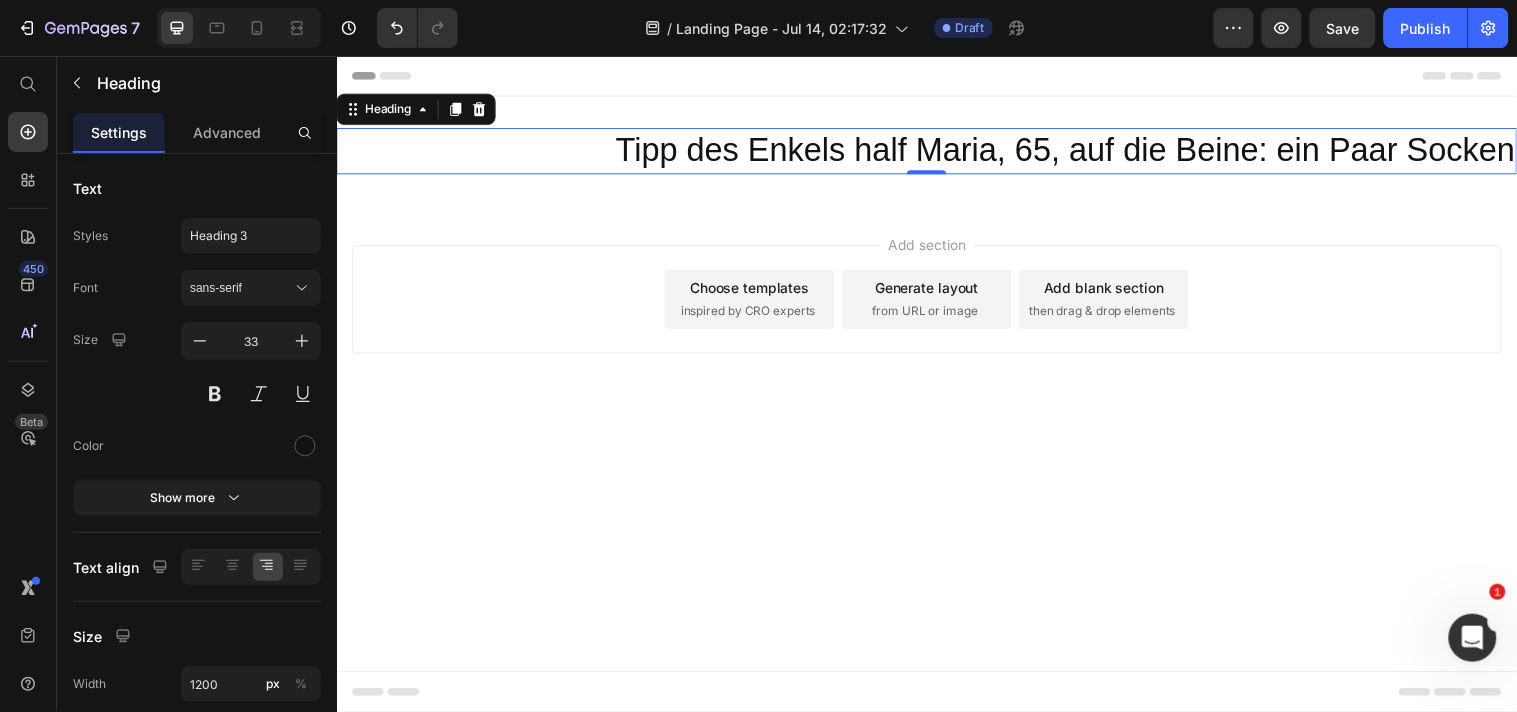 click on "Add section Choose templates inspired by CRO experts Generate layout from URL or image Add blank section then drag & drop elements" at bounding box center [936, 330] 